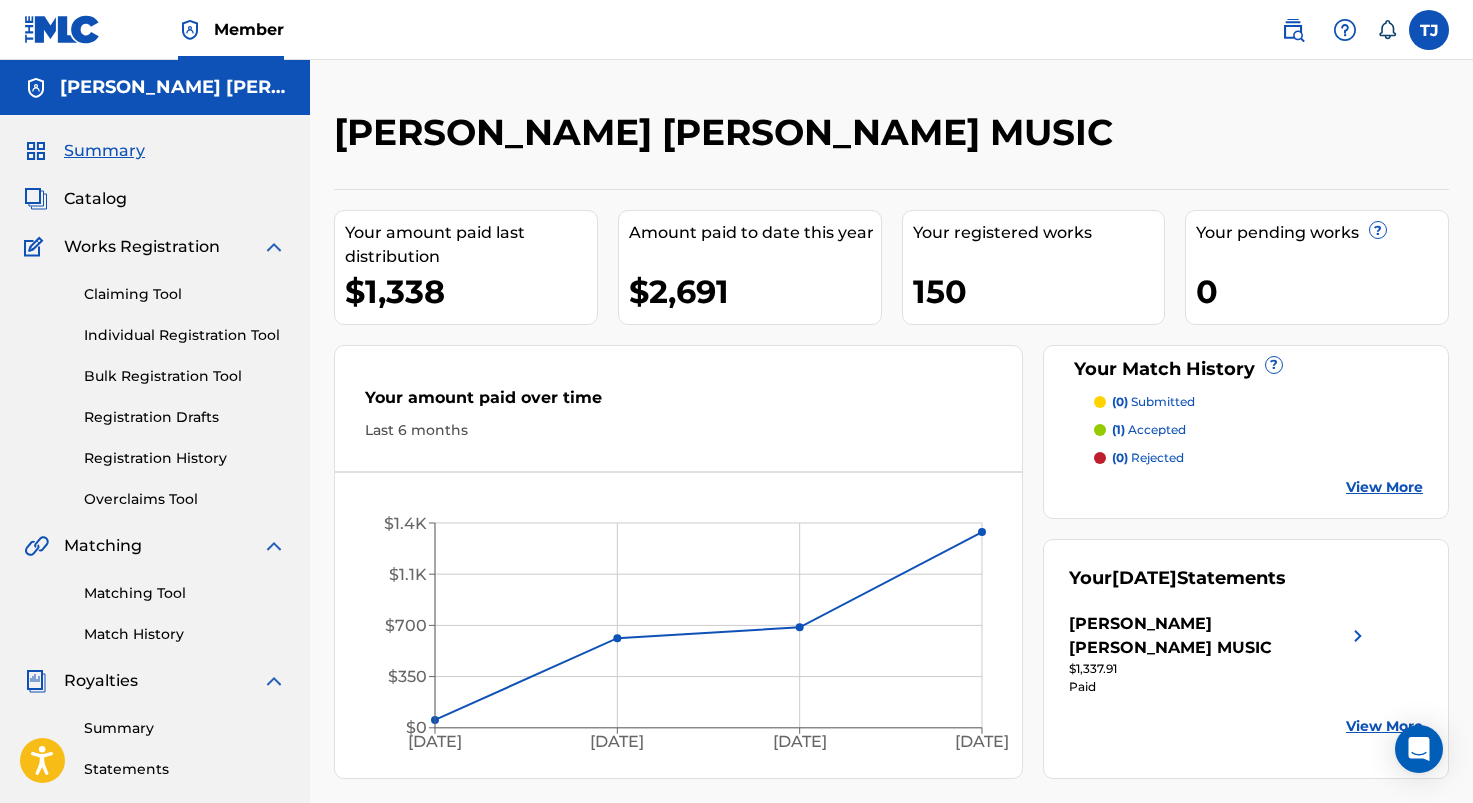scroll, scrollTop: 0, scrollLeft: 0, axis: both 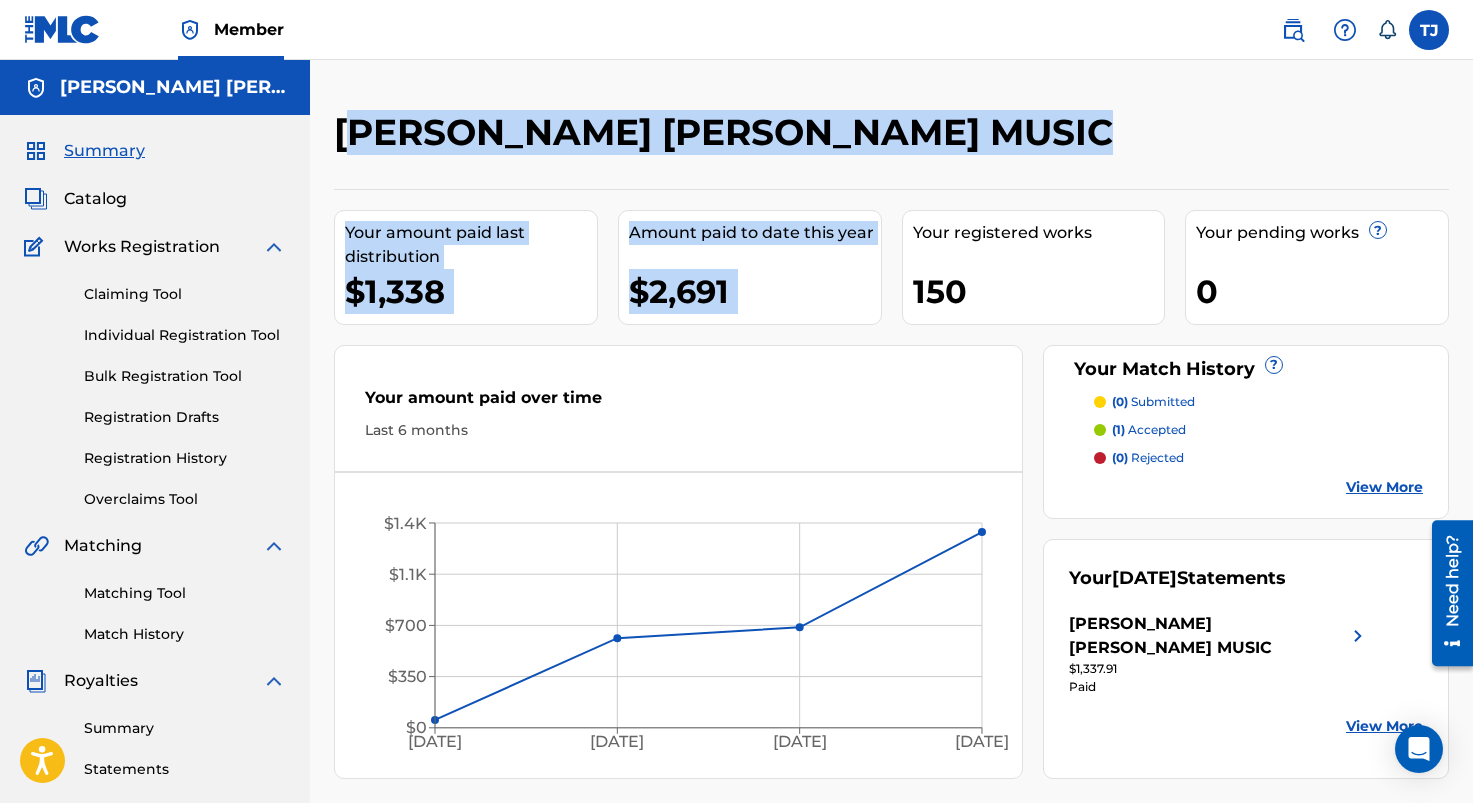 click on "[PERSON_NAME] [PERSON_NAME] MUSIC Your amount paid last distribution   $1,338 Amount paid to date this year   $2,691 Your registered works   150 Your pending works   ? 0 Your Match History ? (0)   submitted (1)   accepted (0)   rejected View More Your amount paid over time Last 6 months [DATE] Apr '[DATE] Jun '25 $0 $350 $700 $1.1K $1.4K Your  [DATE]  Statements [PERSON_NAME] [PERSON_NAME] MUSIC $1,337.91 Paid View More" at bounding box center (891, 444) 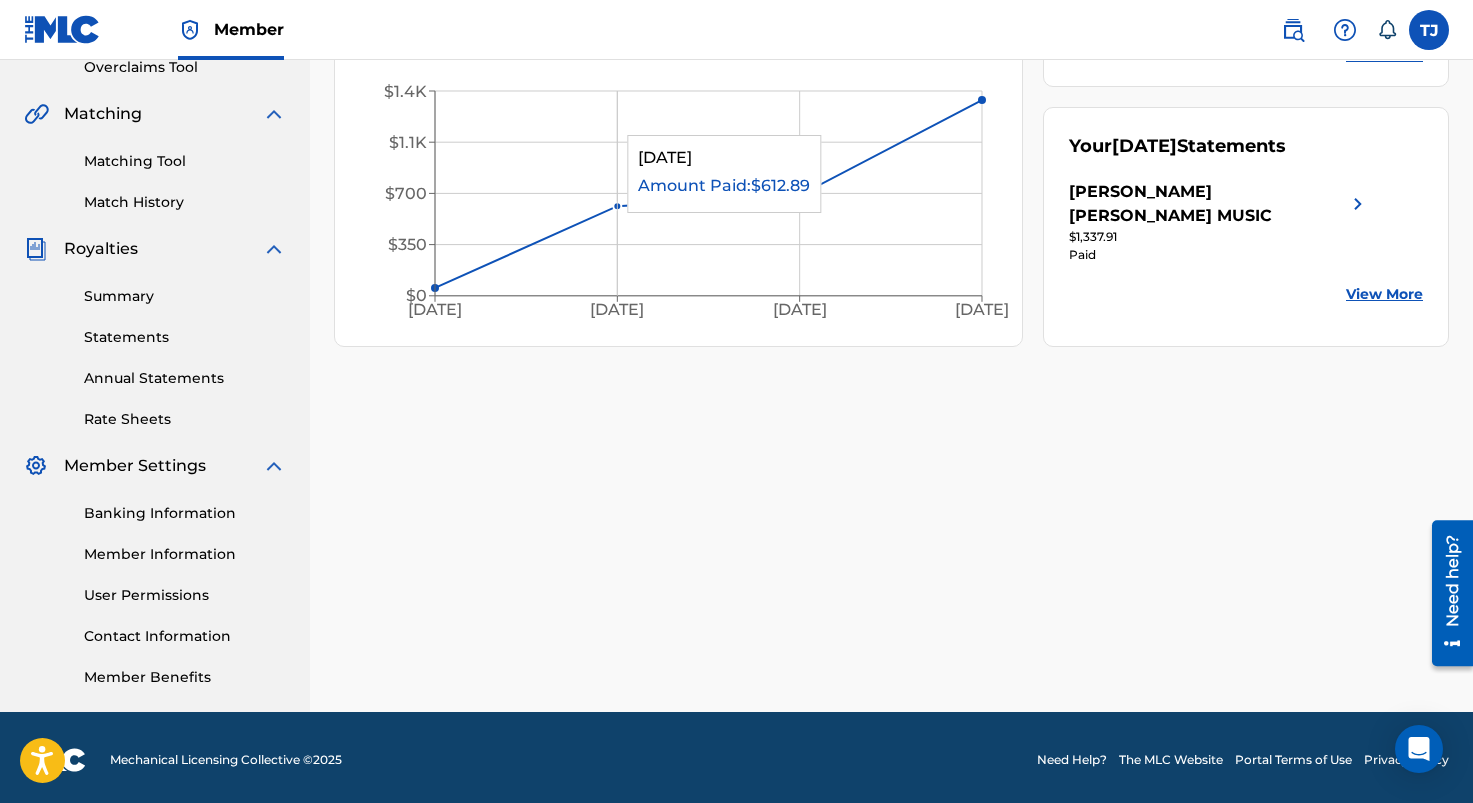 scroll, scrollTop: 437, scrollLeft: 0, axis: vertical 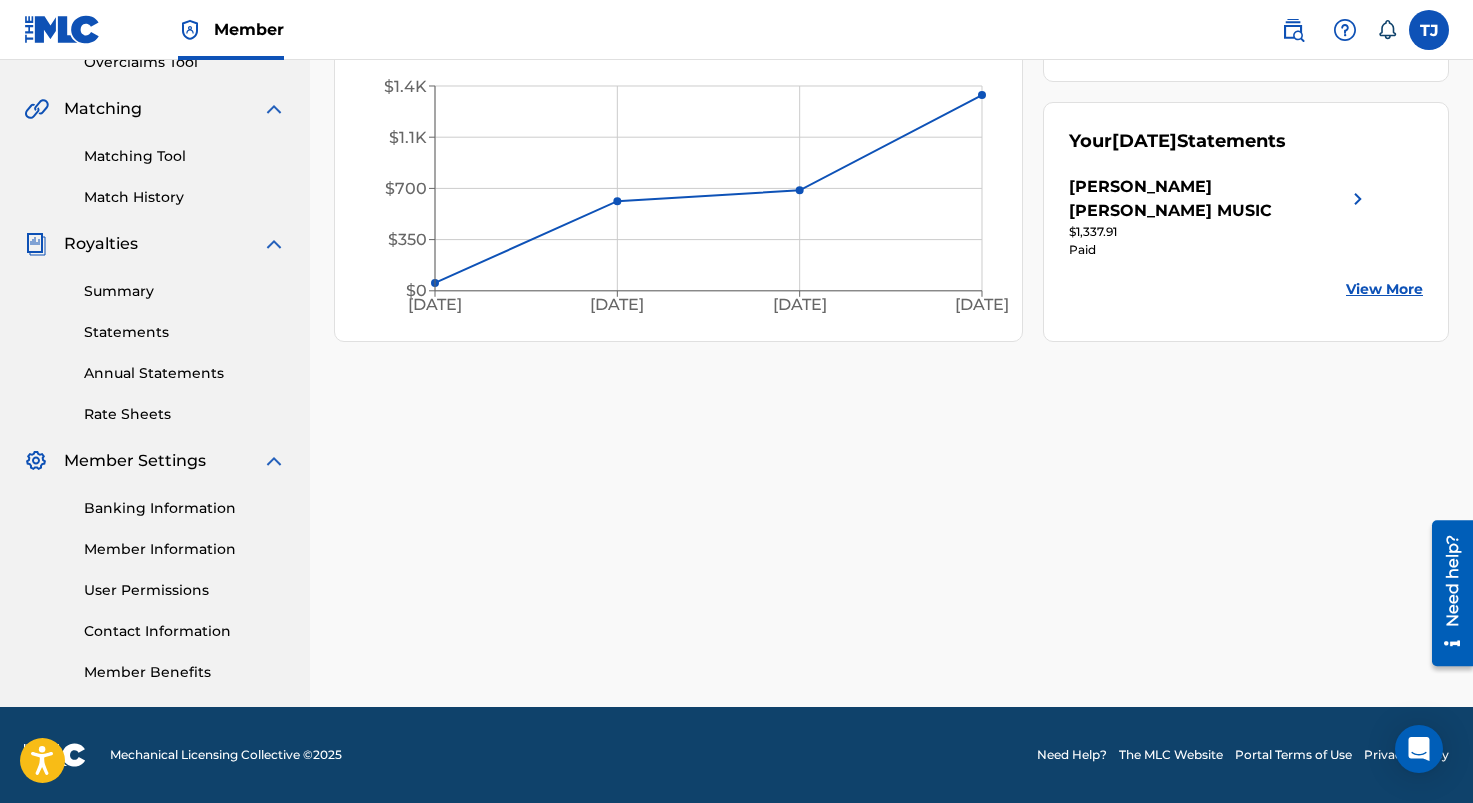 click on "[PERSON_NAME] [PERSON_NAME] MUSIC Your amount paid last distribution   $1,338 Amount paid to date this year   $2,691 Your registered works   150 Your pending works   ? 0 Your Match History ? (0)   submitted (1)   accepted (0)   rejected View More Your amount paid over time Last 6 months [DATE] Apr '[DATE] Jun '25 $0 $350 $700 $1.1K $1.4K [DATE] Your  [DATE]  Statements [PERSON_NAME] [PERSON_NAME] MUSIC $1,337.91 Paid View More" at bounding box center (891, 190) 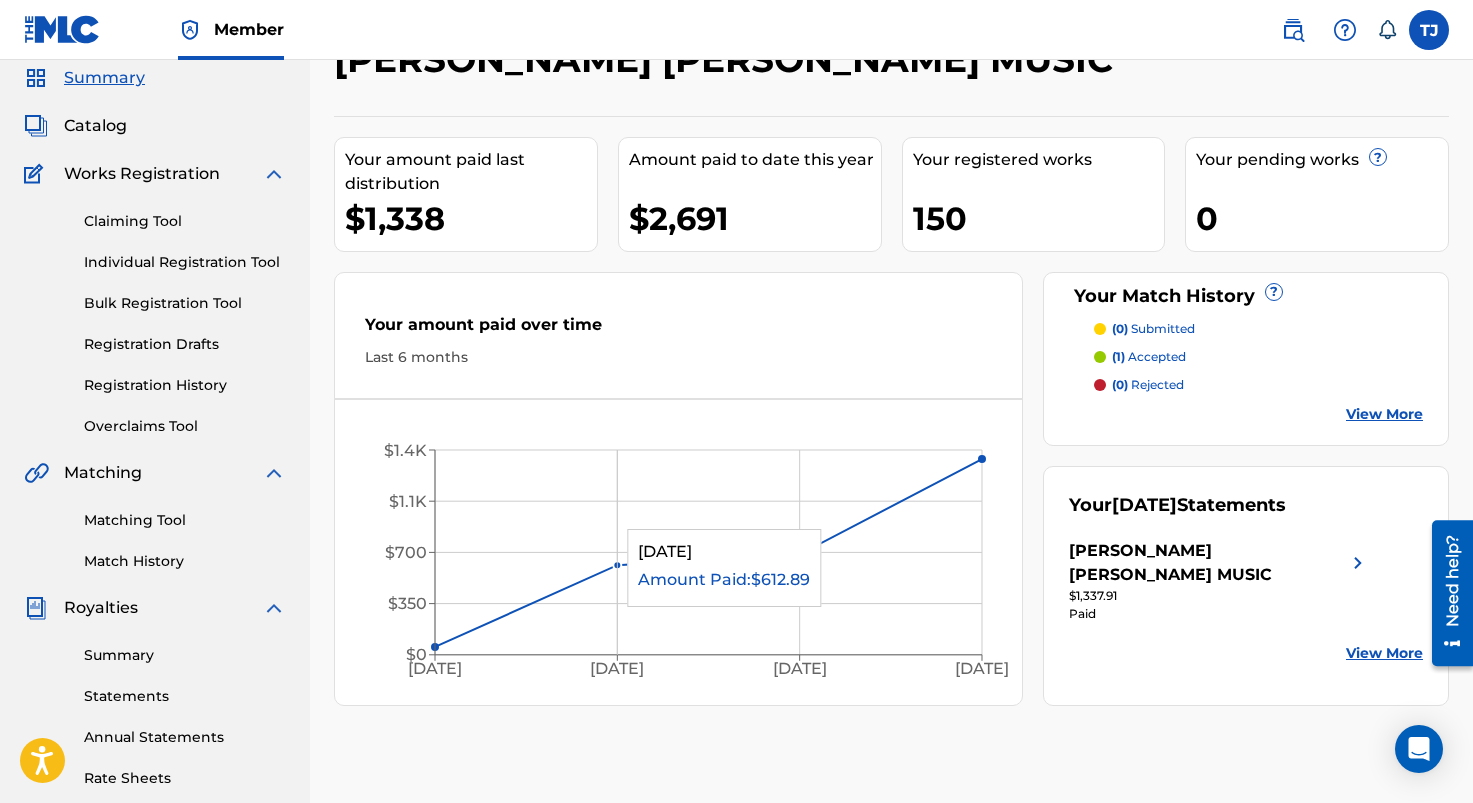 scroll, scrollTop: 0, scrollLeft: 0, axis: both 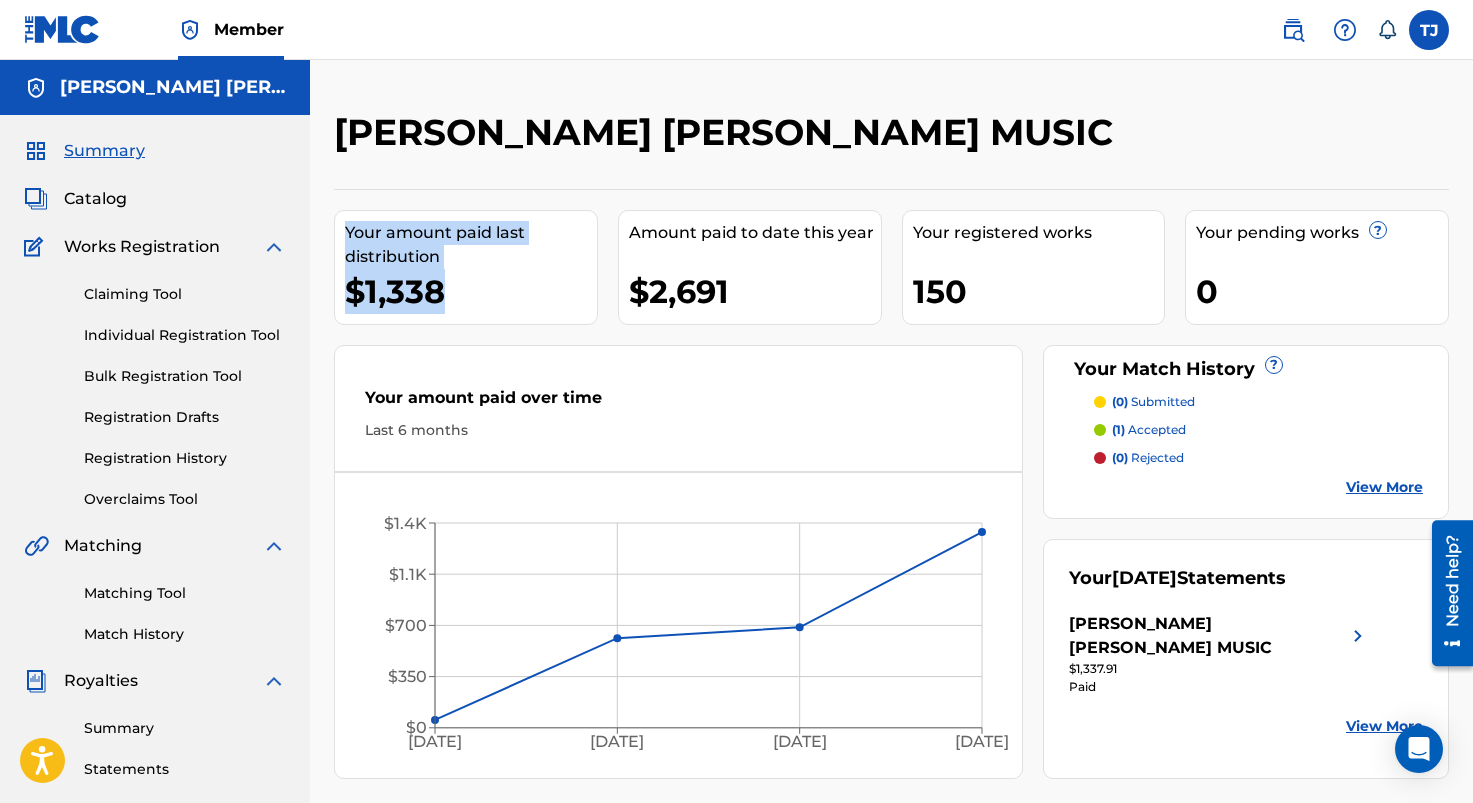 drag, startPoint x: 348, startPoint y: 233, endPoint x: 495, endPoint y: 298, distance: 160.72958 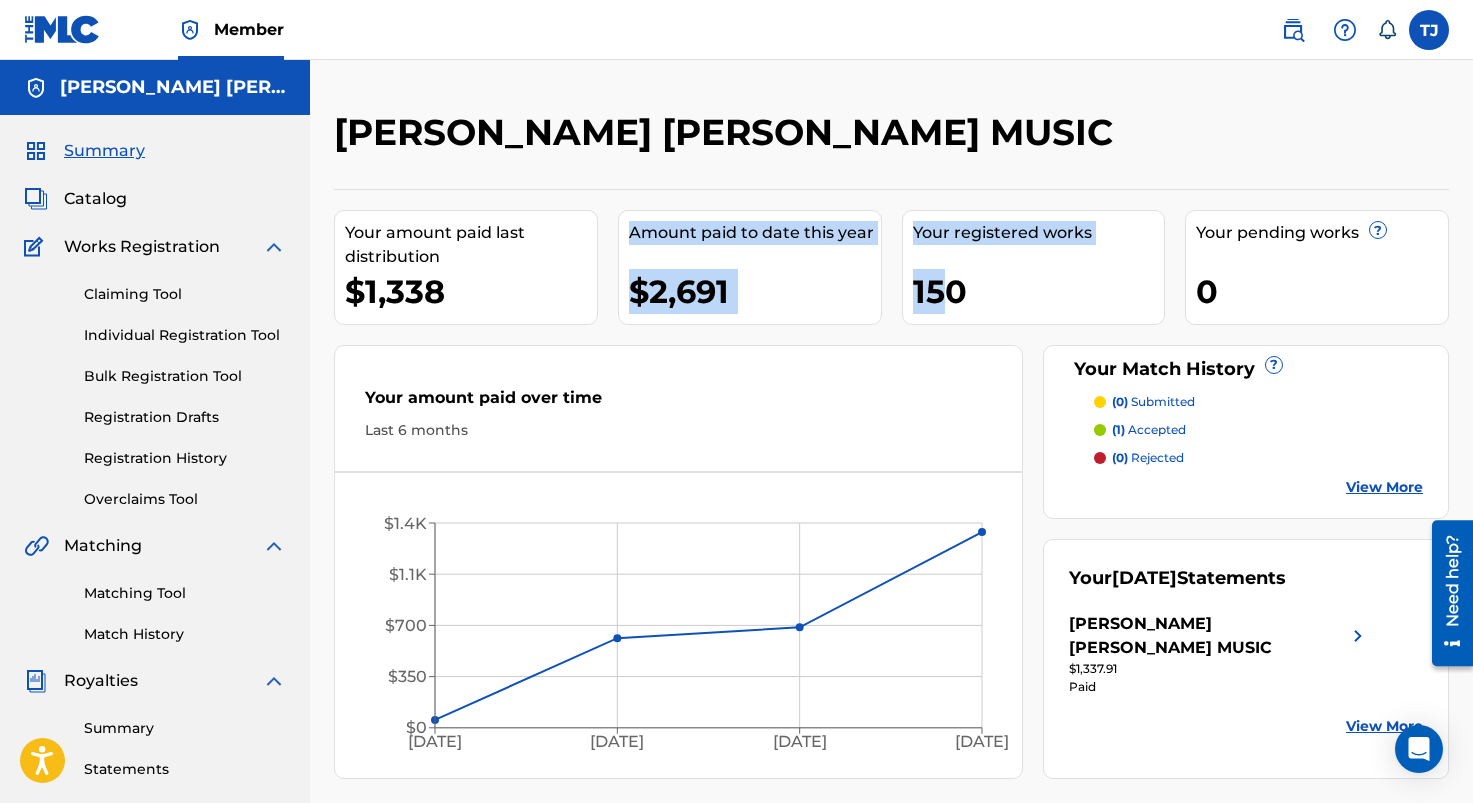drag, startPoint x: 737, startPoint y: 235, endPoint x: 954, endPoint y: 281, distance: 221.822 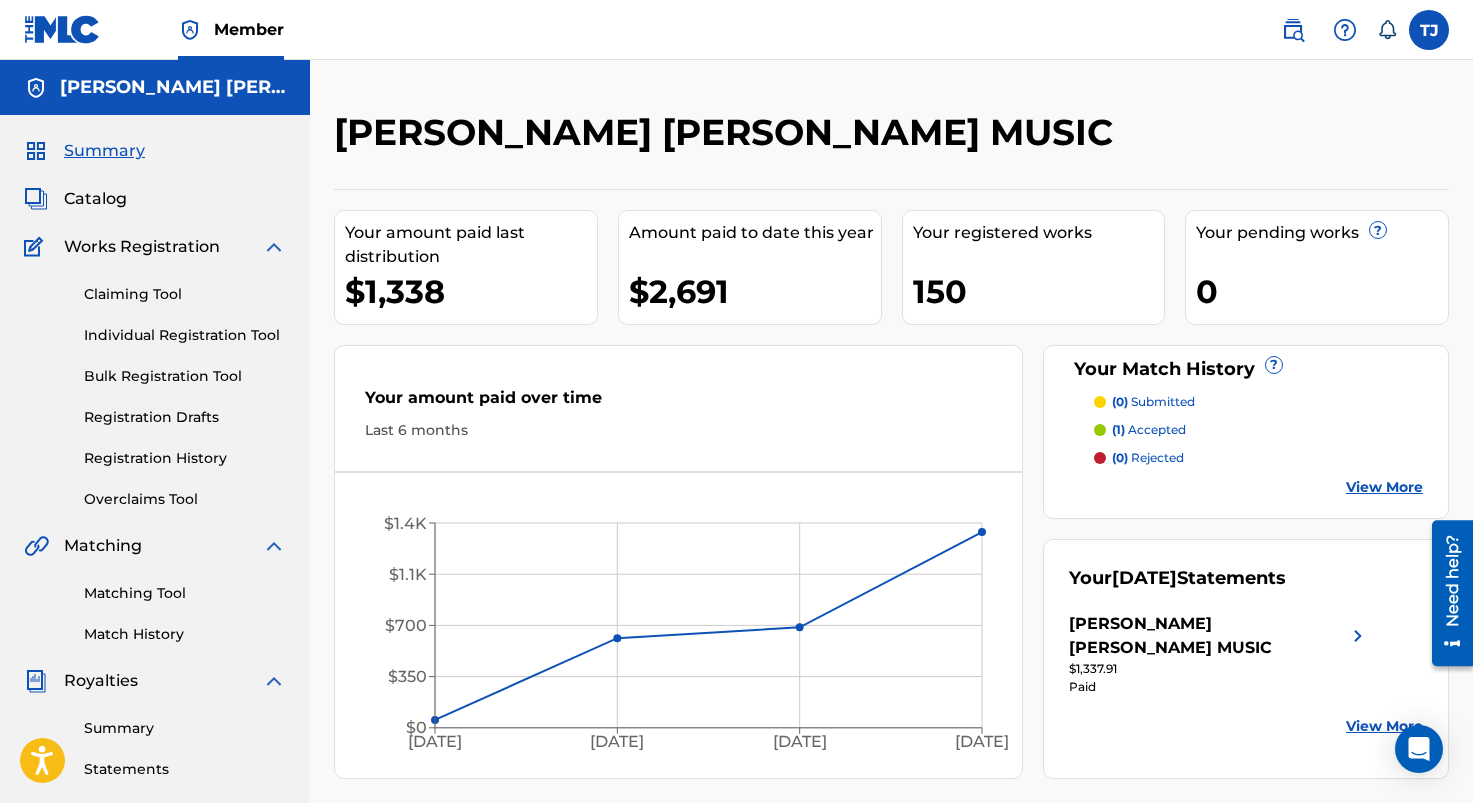 click on "150" at bounding box center (1039, 291) 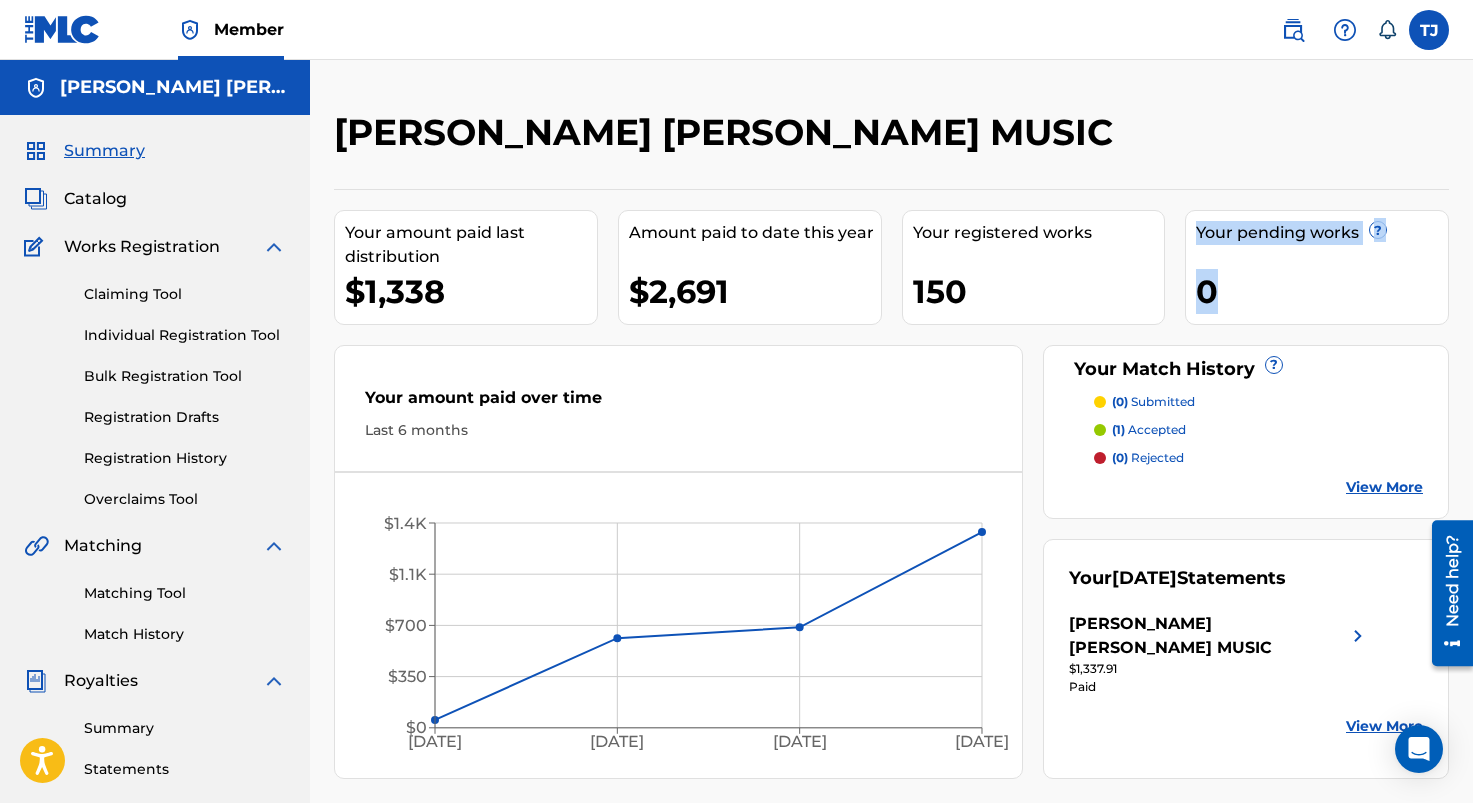 drag, startPoint x: 1194, startPoint y: 229, endPoint x: 1352, endPoint y: 310, distance: 177.55281 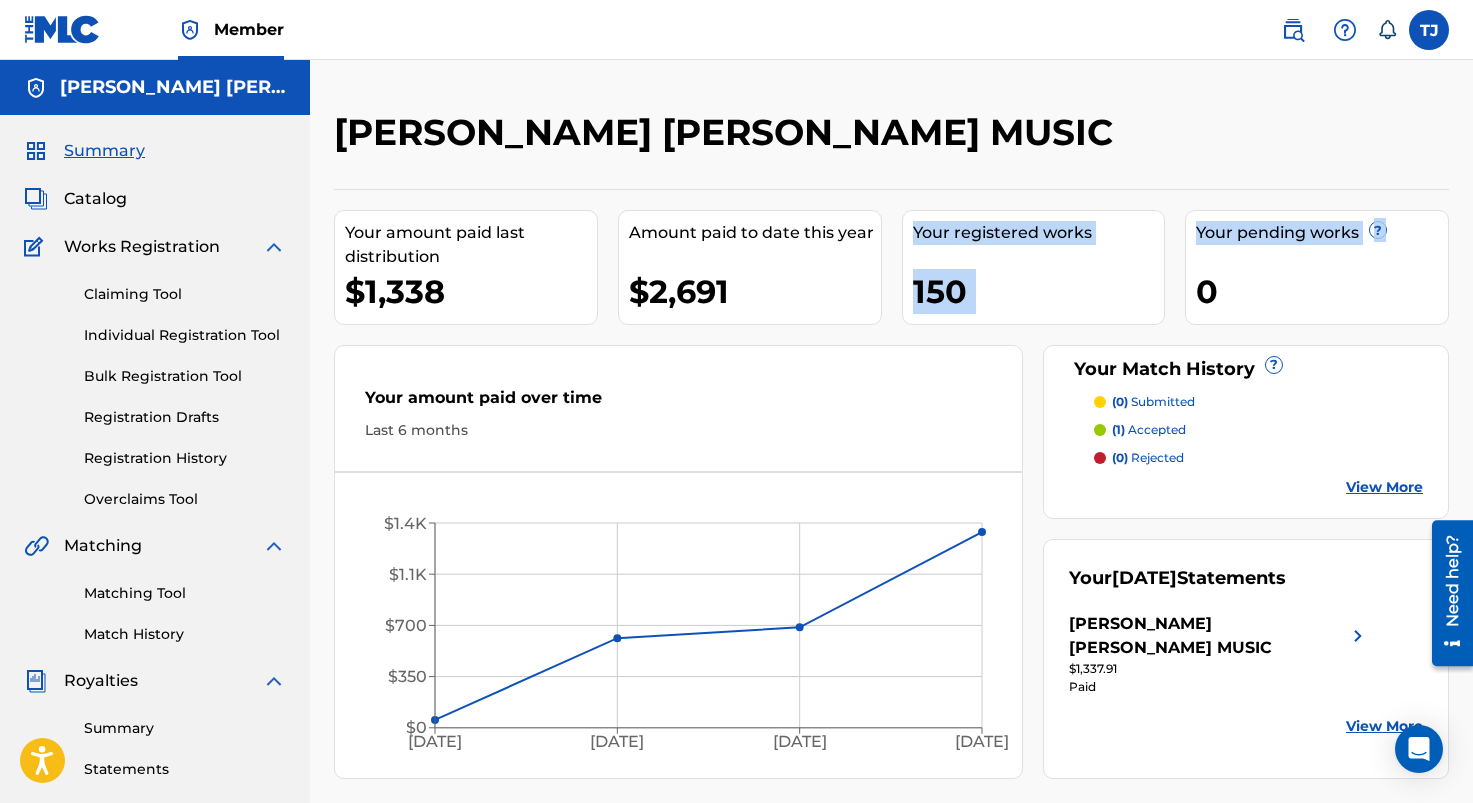 drag, startPoint x: 911, startPoint y: 229, endPoint x: 1175, endPoint y: 299, distance: 273.12268 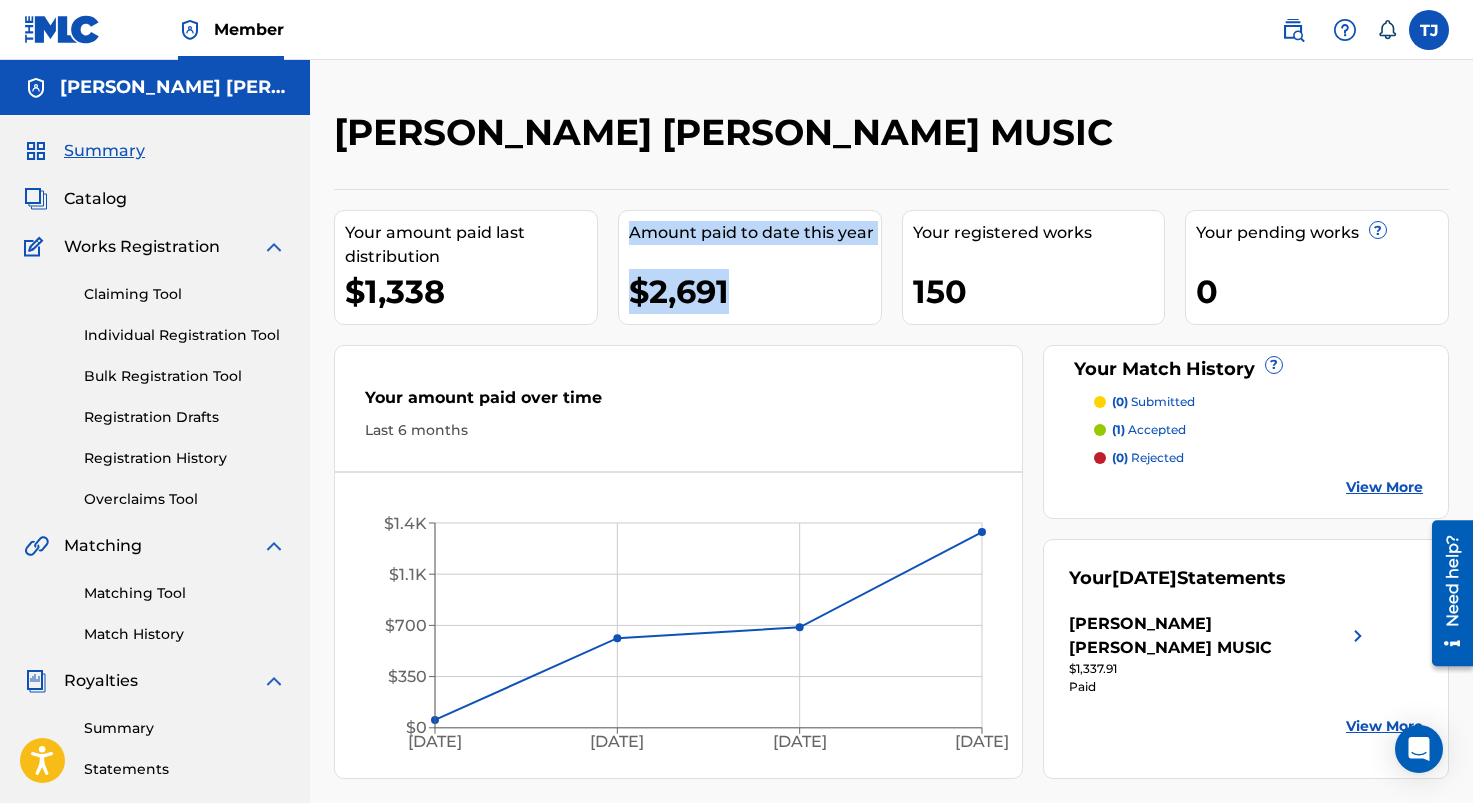 drag, startPoint x: 629, startPoint y: 234, endPoint x: 796, endPoint y: 327, distance: 191.14915 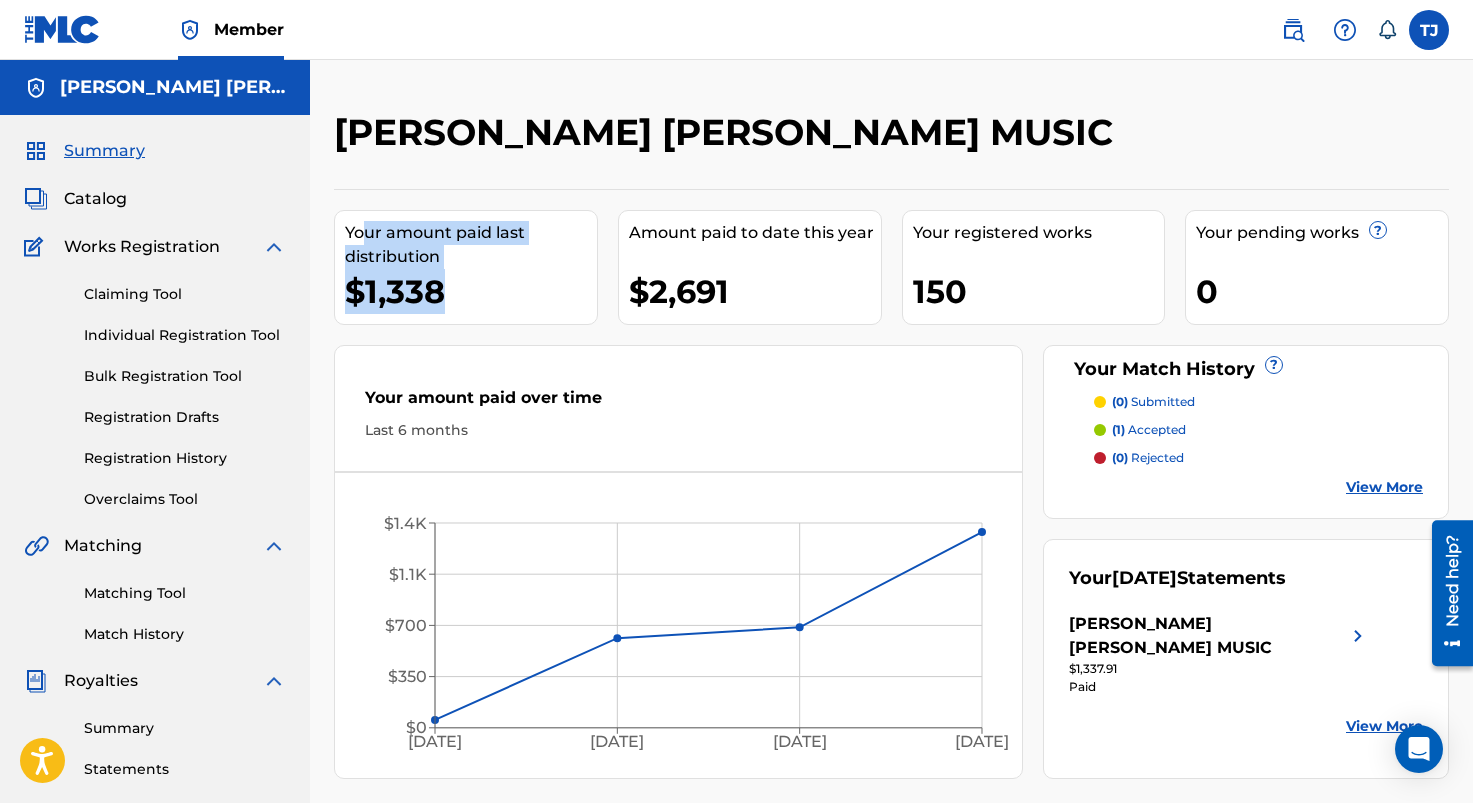 drag, startPoint x: 448, startPoint y: 287, endPoint x: 365, endPoint y: 241, distance: 94.89468 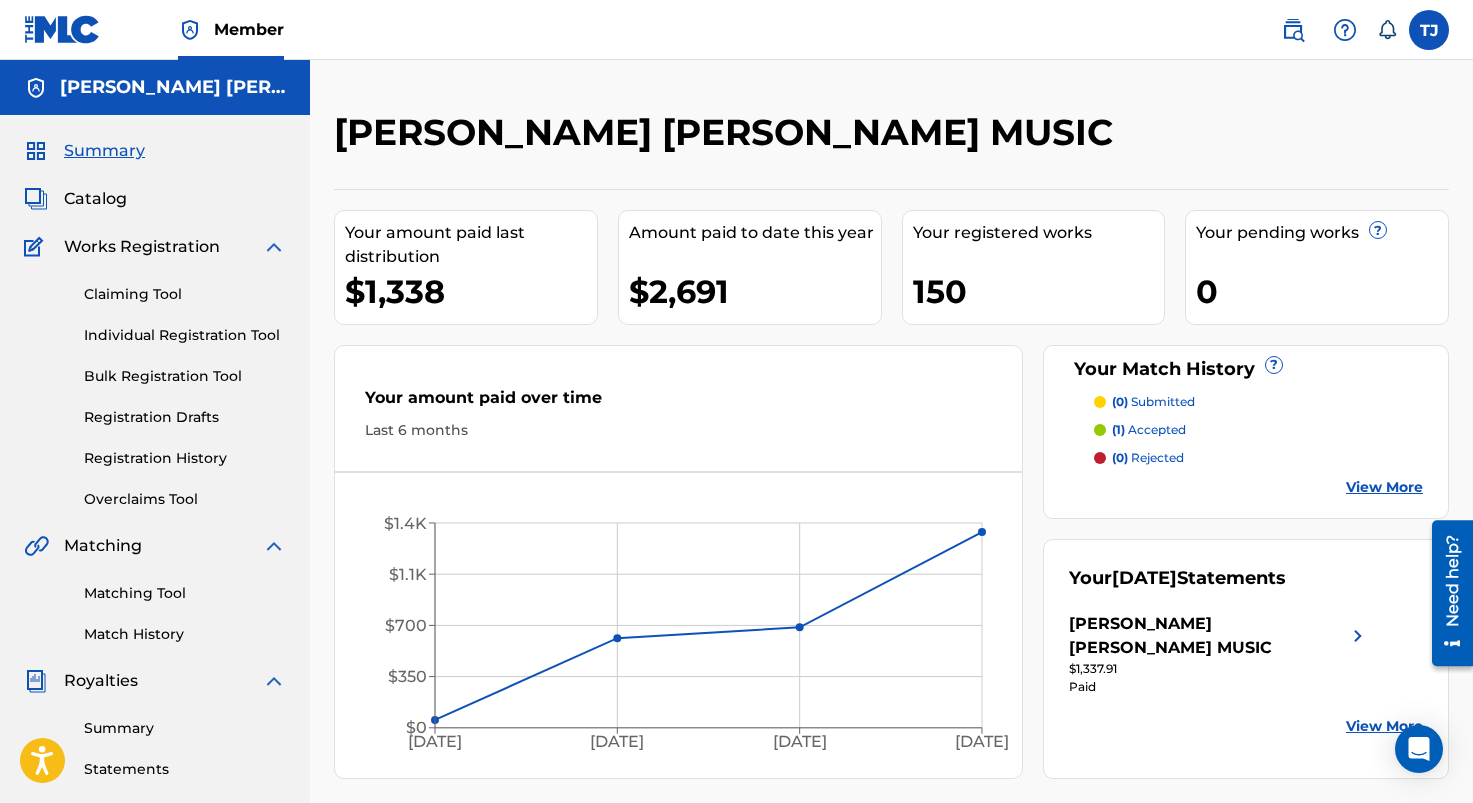 click at bounding box center [1429, 30] 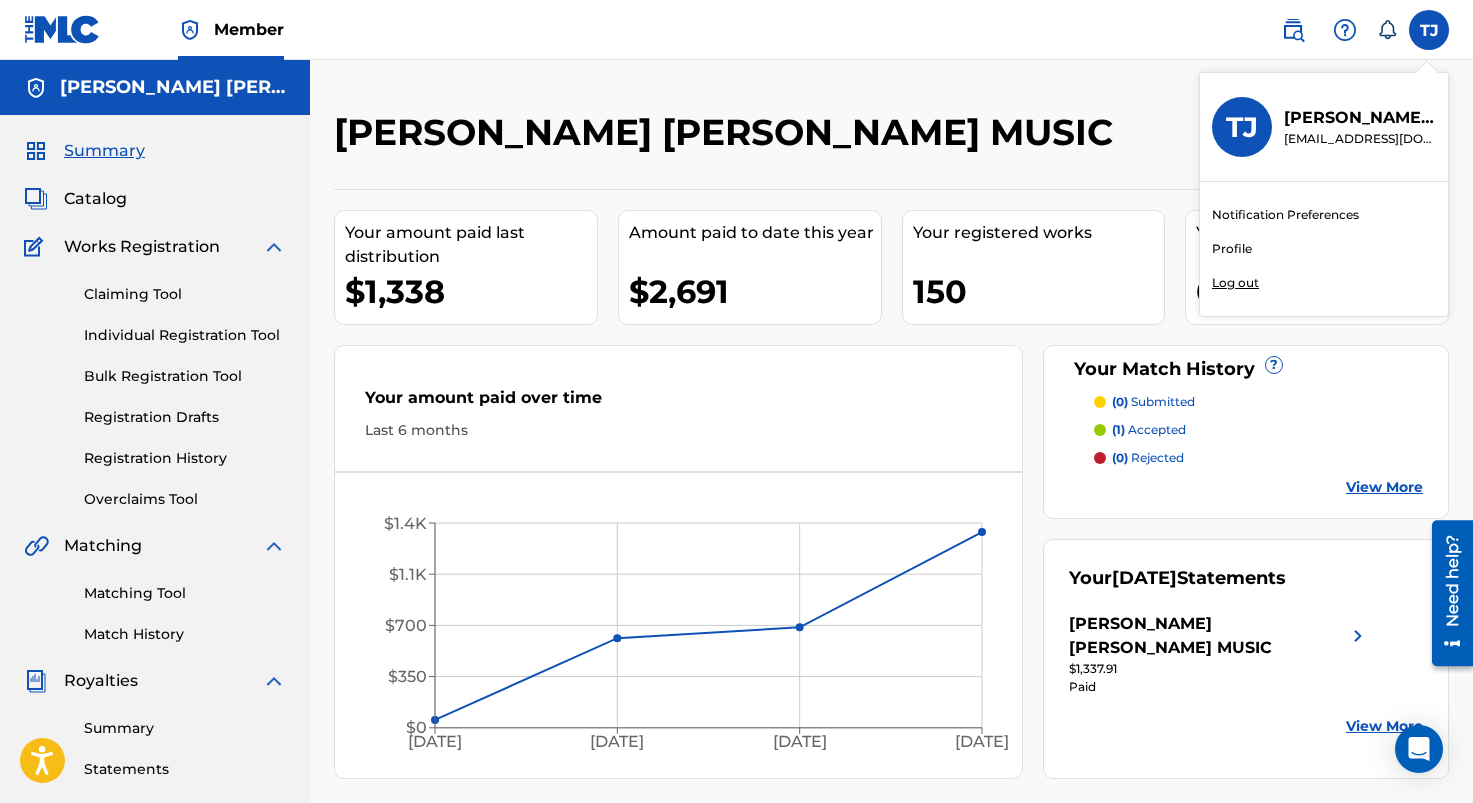 click on "Log out" at bounding box center (1235, 283) 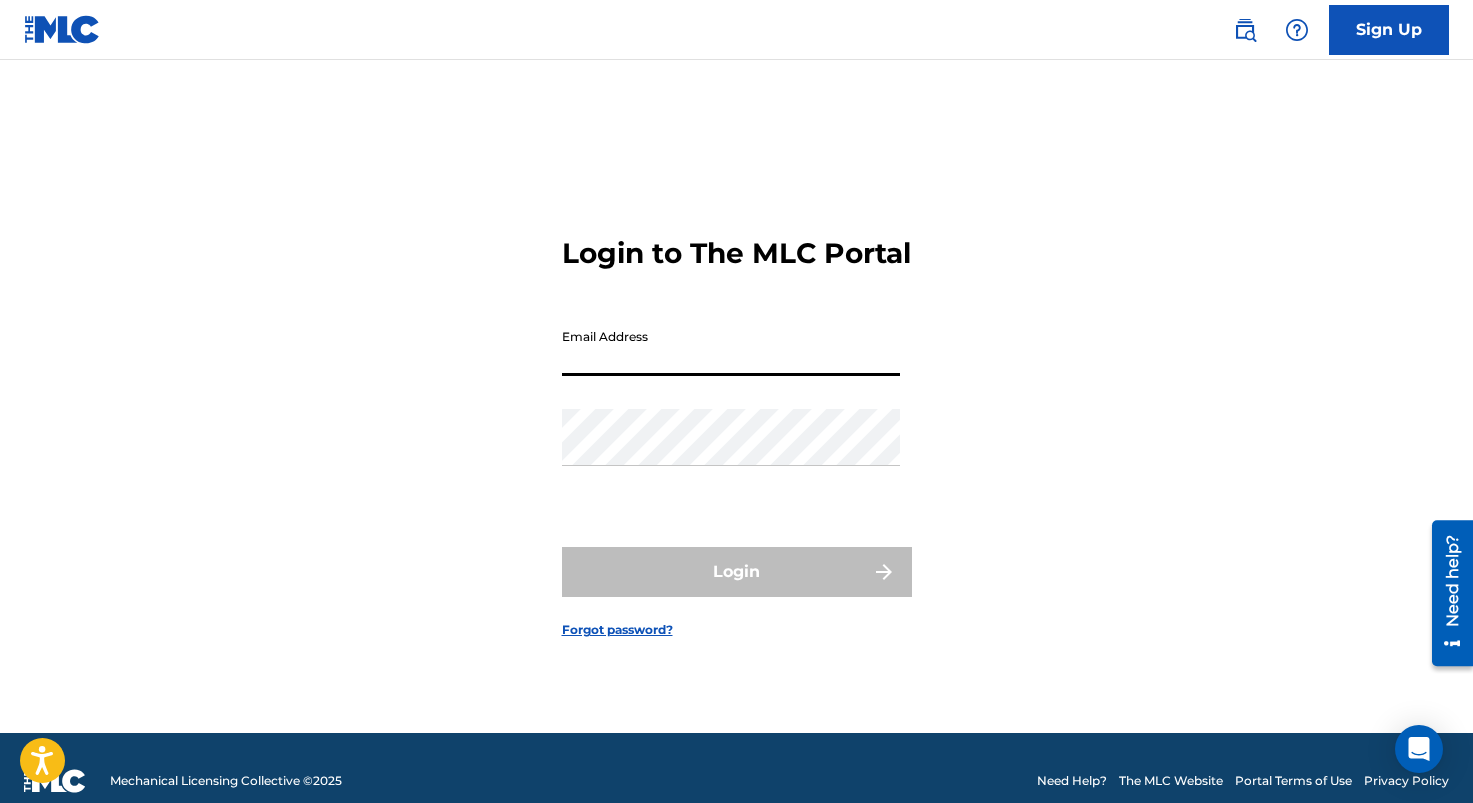 click on "Email Address" at bounding box center (731, 347) 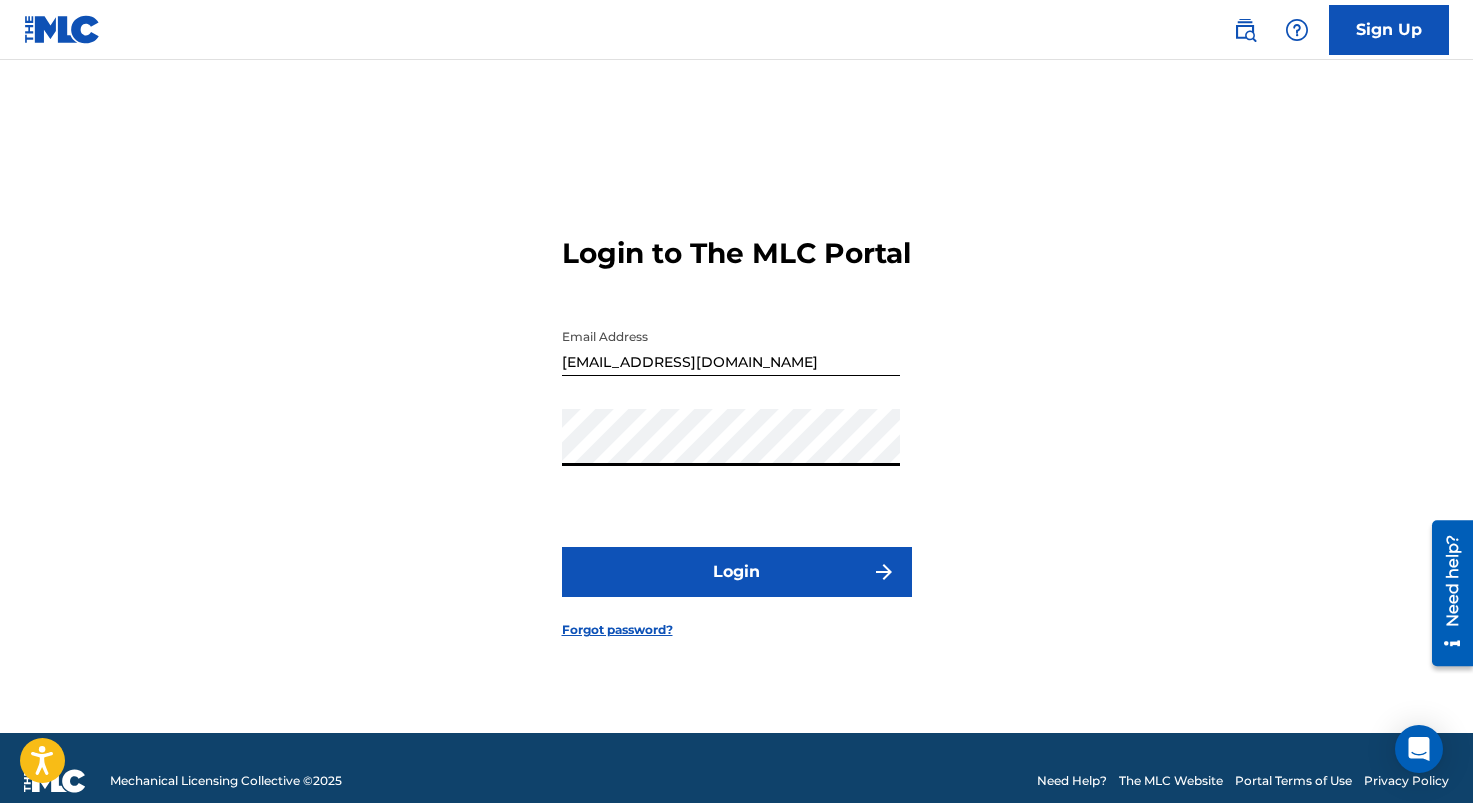 click on "Login to The MLC Portal Email Address [EMAIL_ADDRESS][DOMAIN_NAME] Password Login Forgot password?" at bounding box center [737, 421] 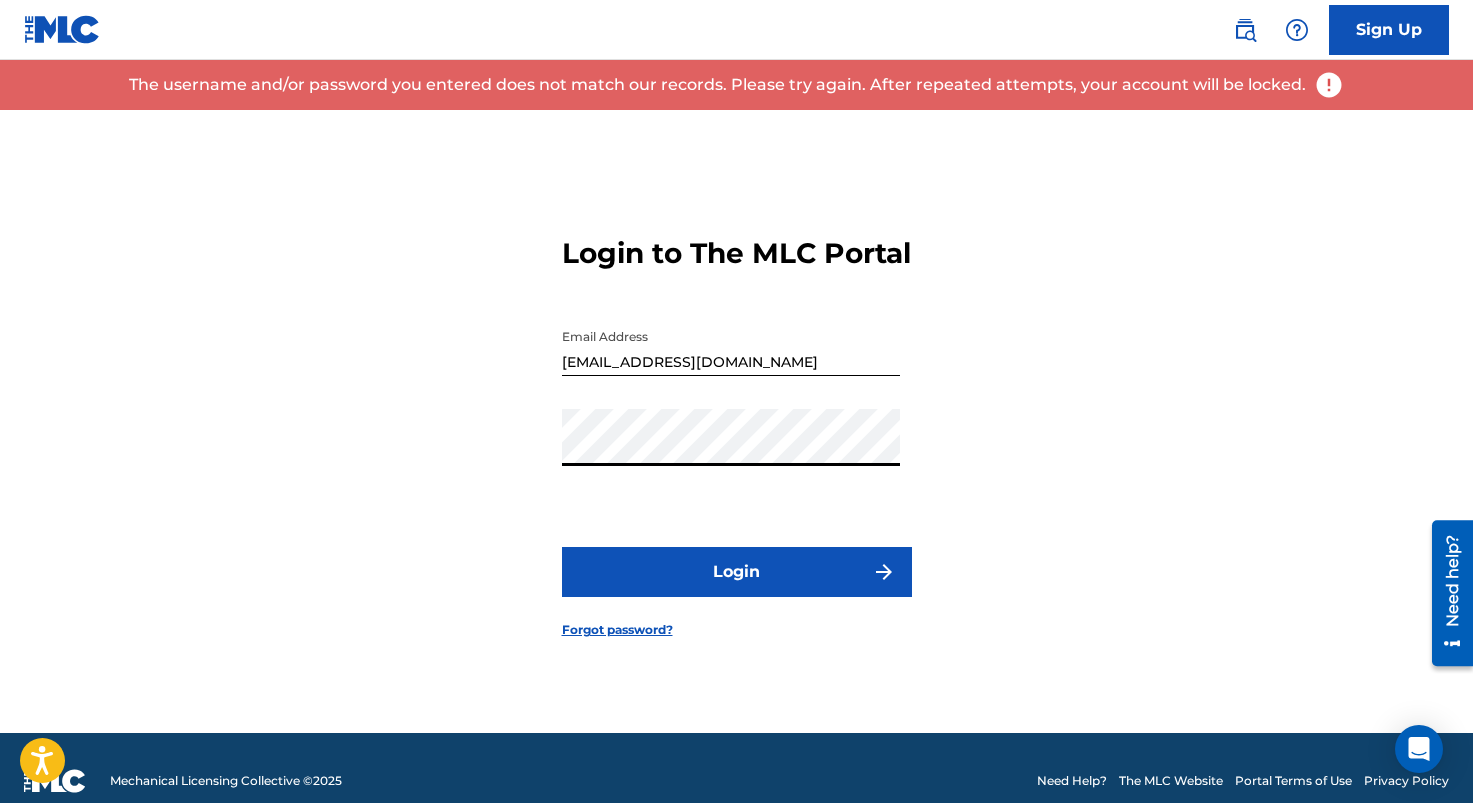 click on "Login to The MLC Portal Email Address [EMAIL_ADDRESS][DOMAIN_NAME] Password Login Forgot password?" at bounding box center [737, 421] 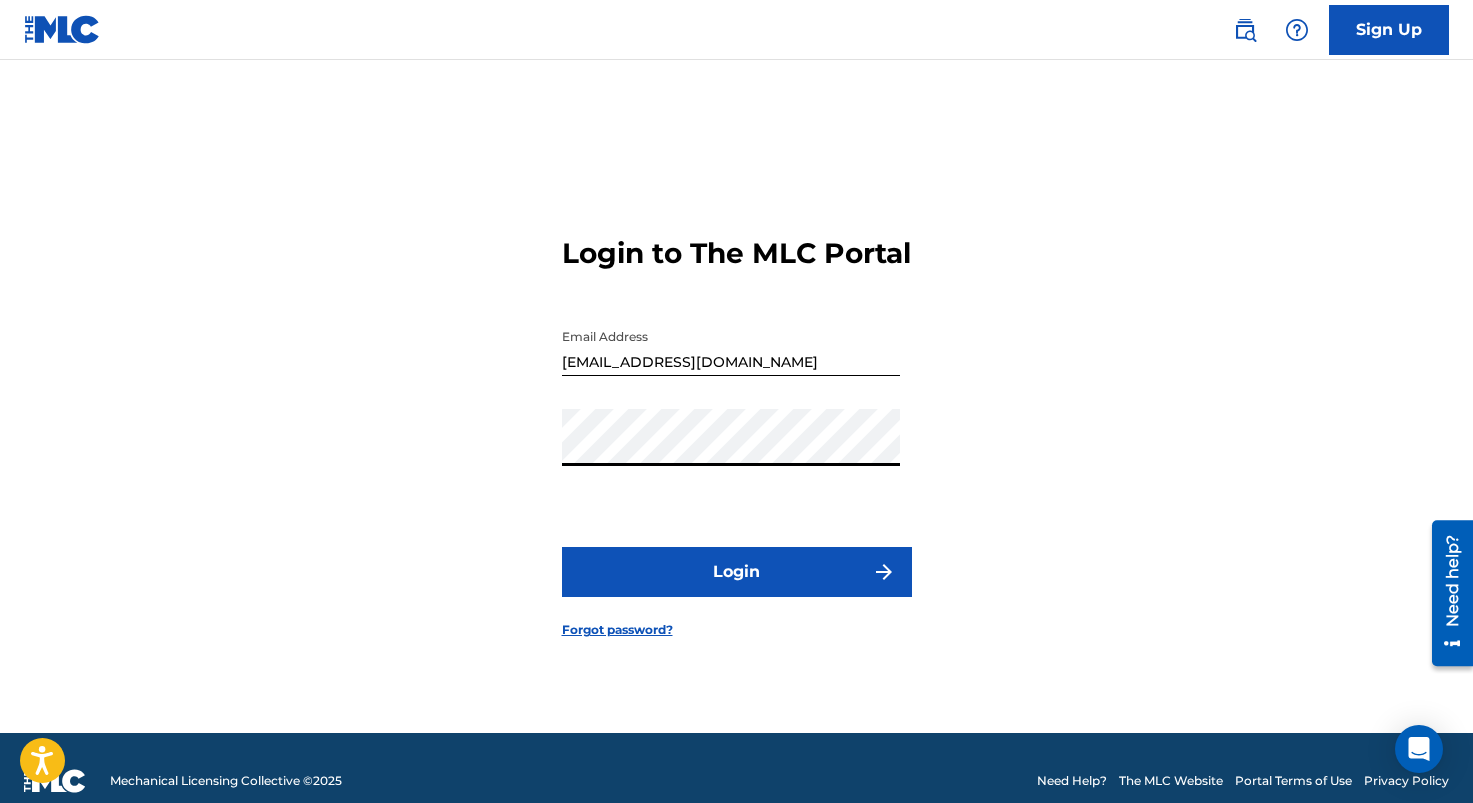 click on "Login to The MLC Portal Email Address [EMAIL_ADDRESS][DOMAIN_NAME] Password Login Forgot password?" at bounding box center [737, 421] 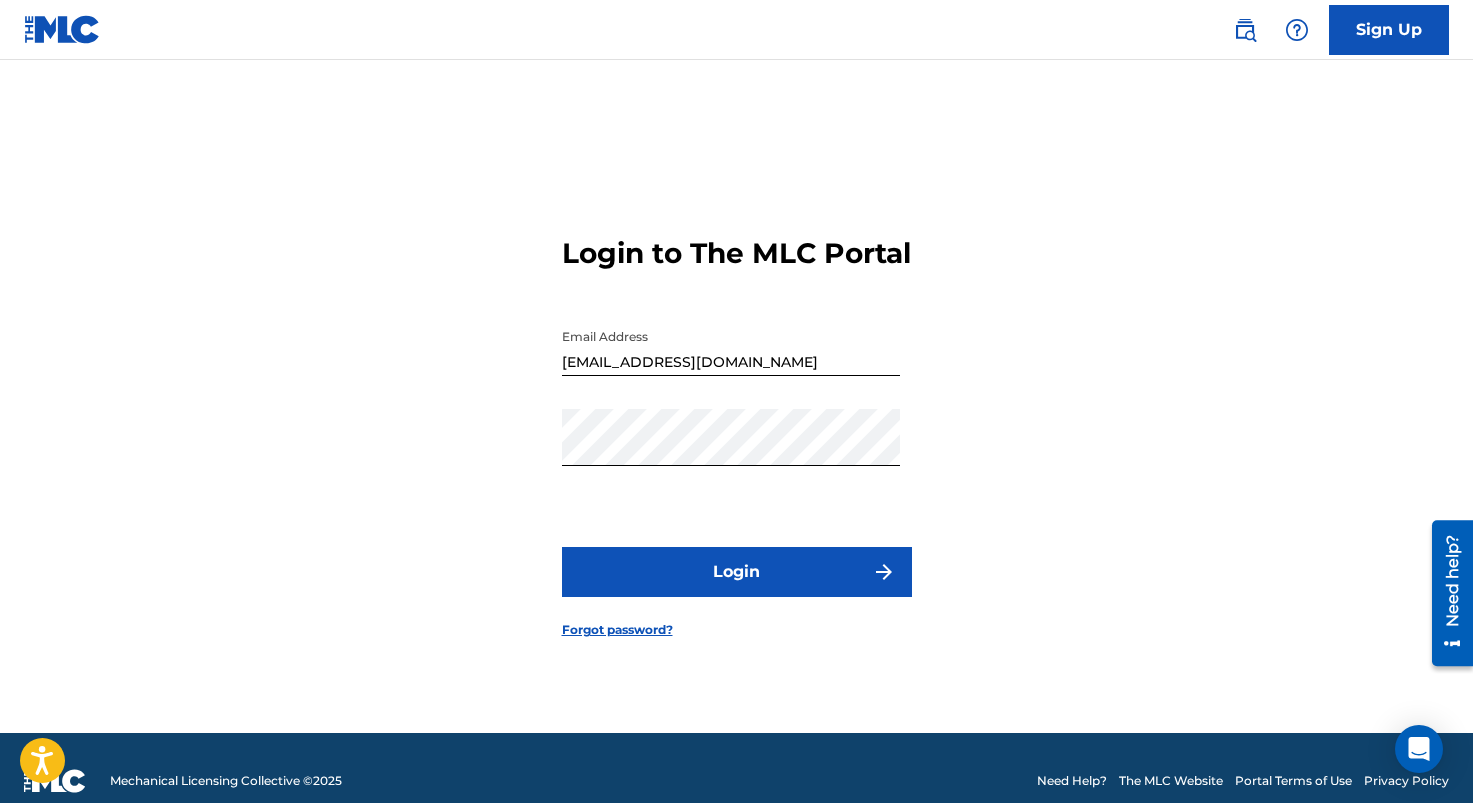 click on "Forgot password?" at bounding box center (617, 630) 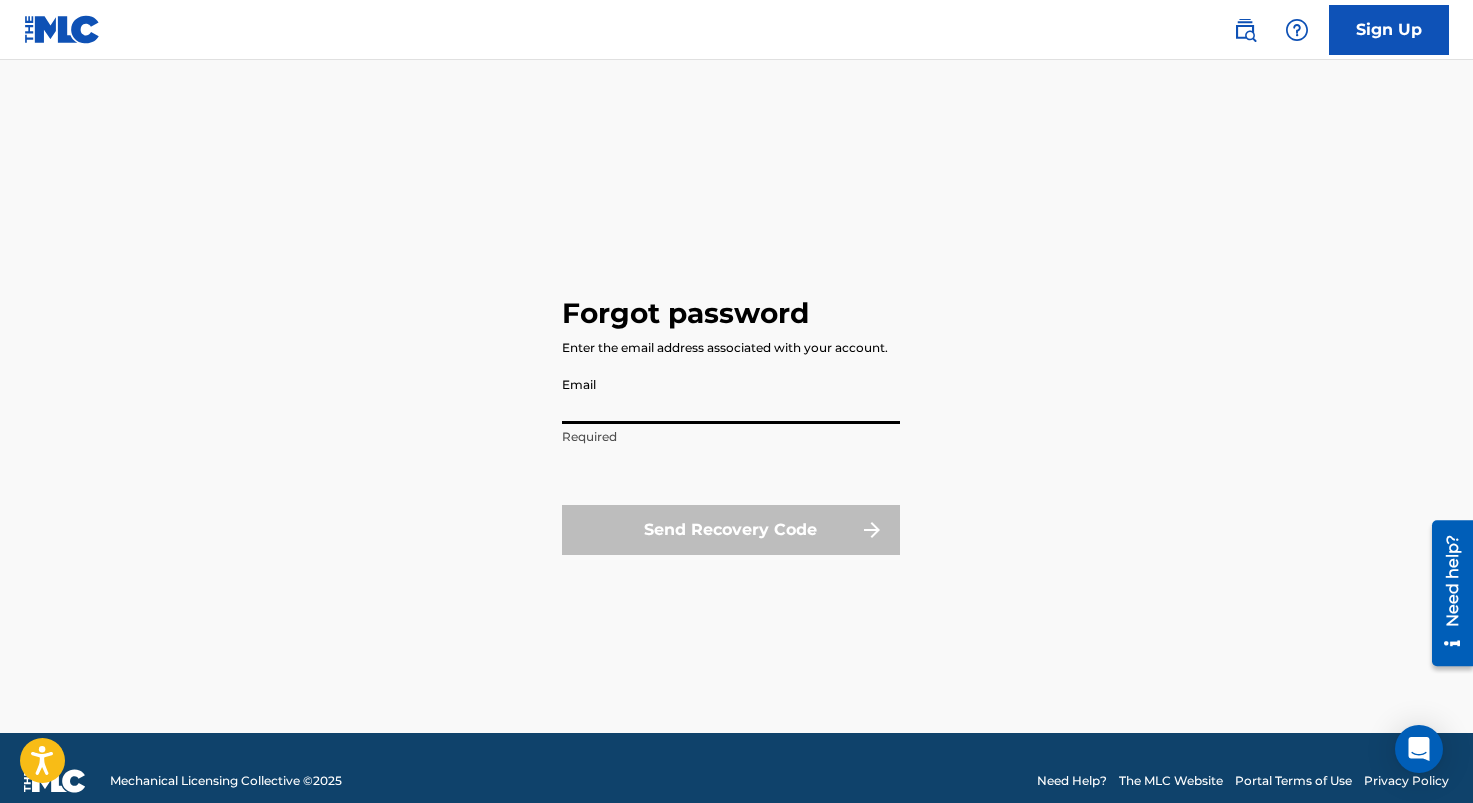 drag, startPoint x: 710, startPoint y: 387, endPoint x: 727, endPoint y: 392, distance: 17.720045 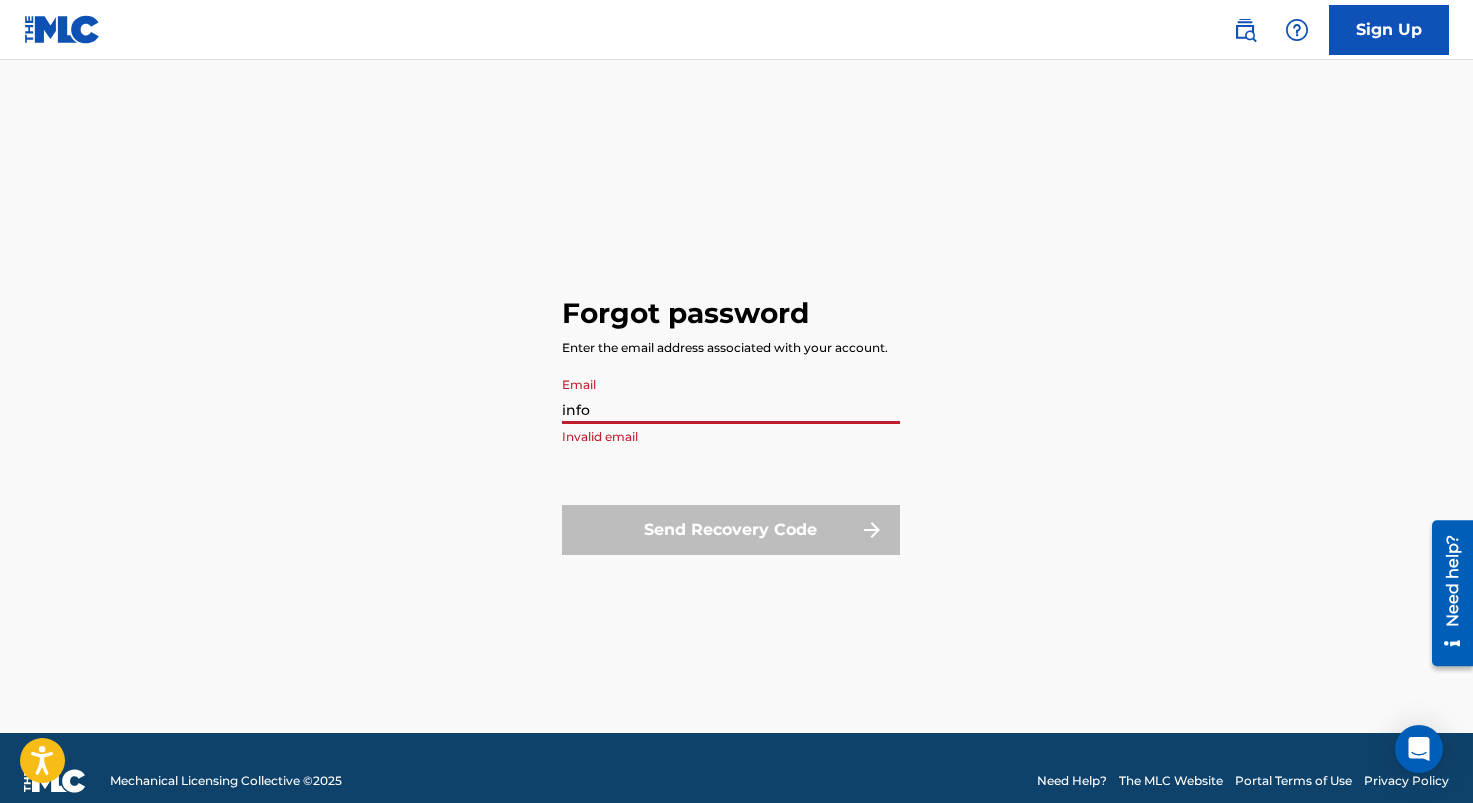 type on "[EMAIL_ADDRESS][DOMAIN_NAME]" 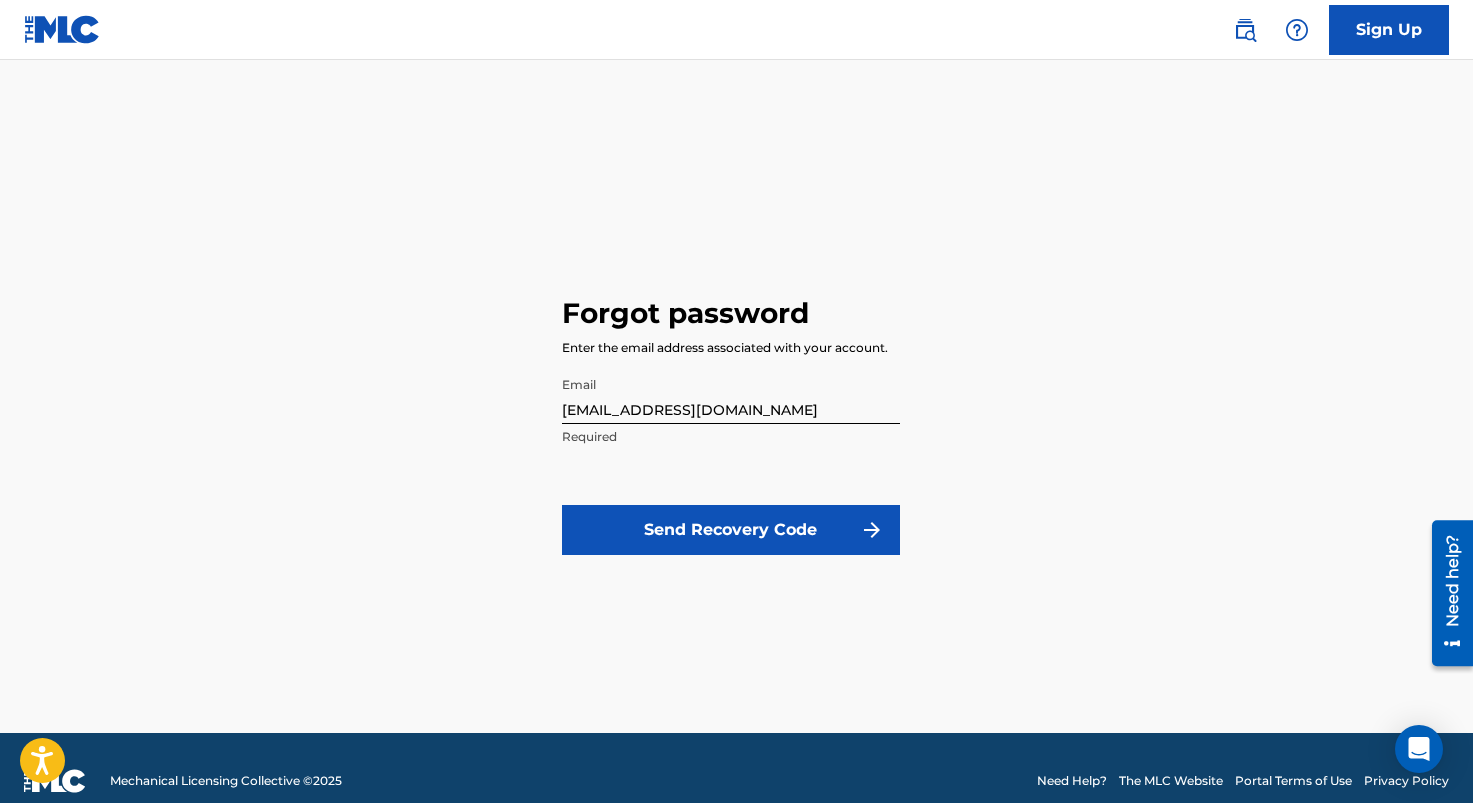 click on "Send Recovery Code" at bounding box center (731, 530) 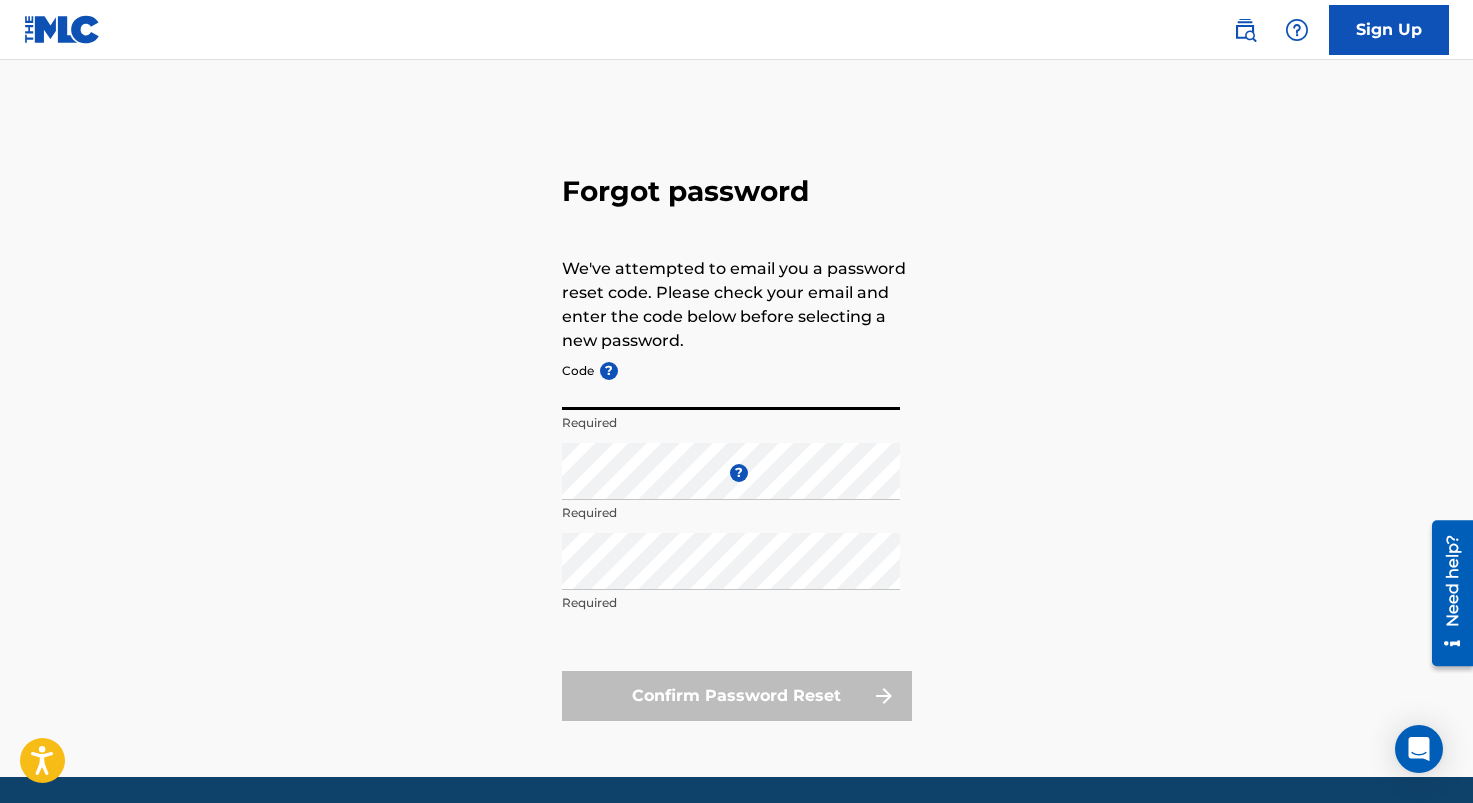 click on "Code ?" at bounding box center [731, 381] 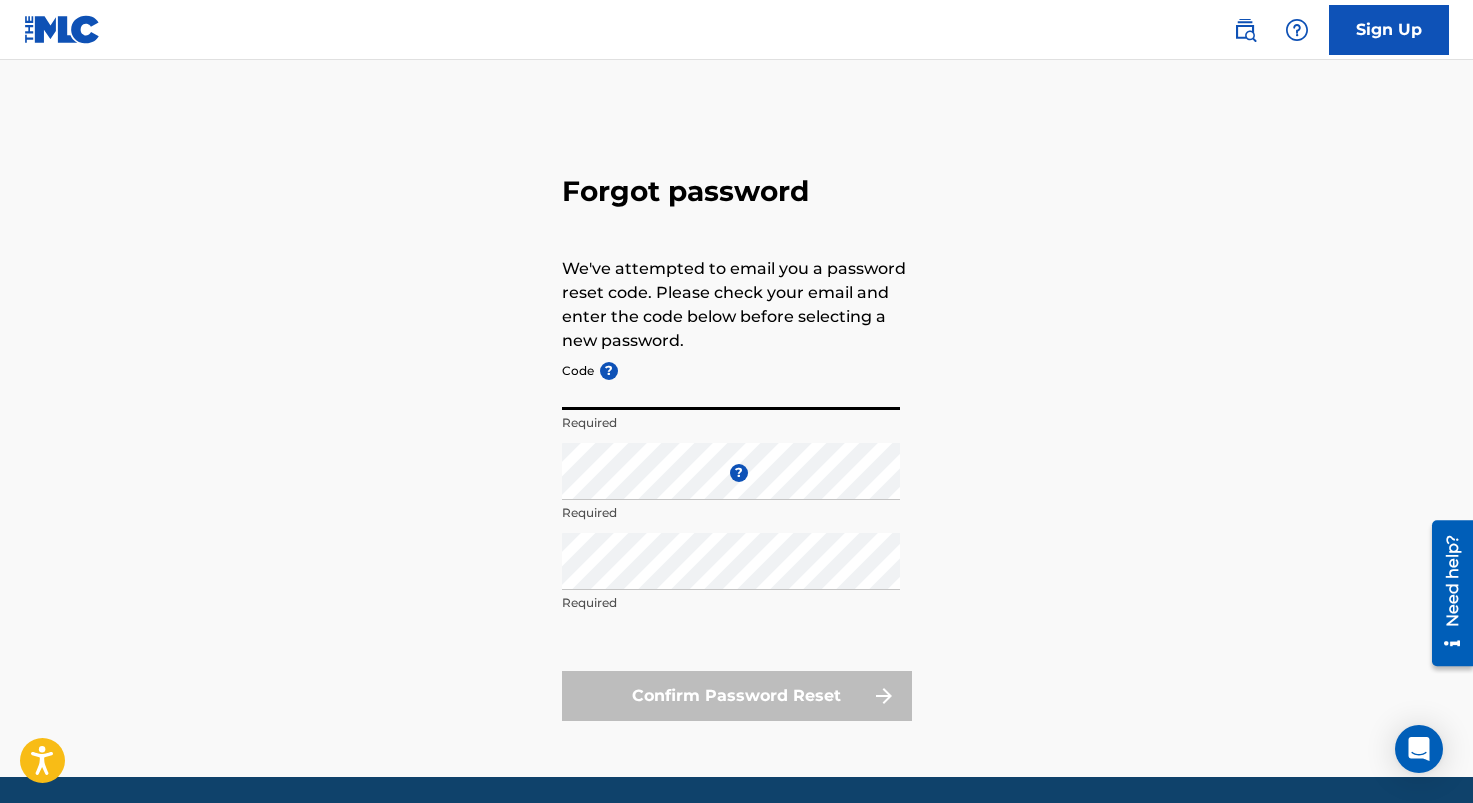 paste on "FP_d21713ff9b8303f088d021308f9e" 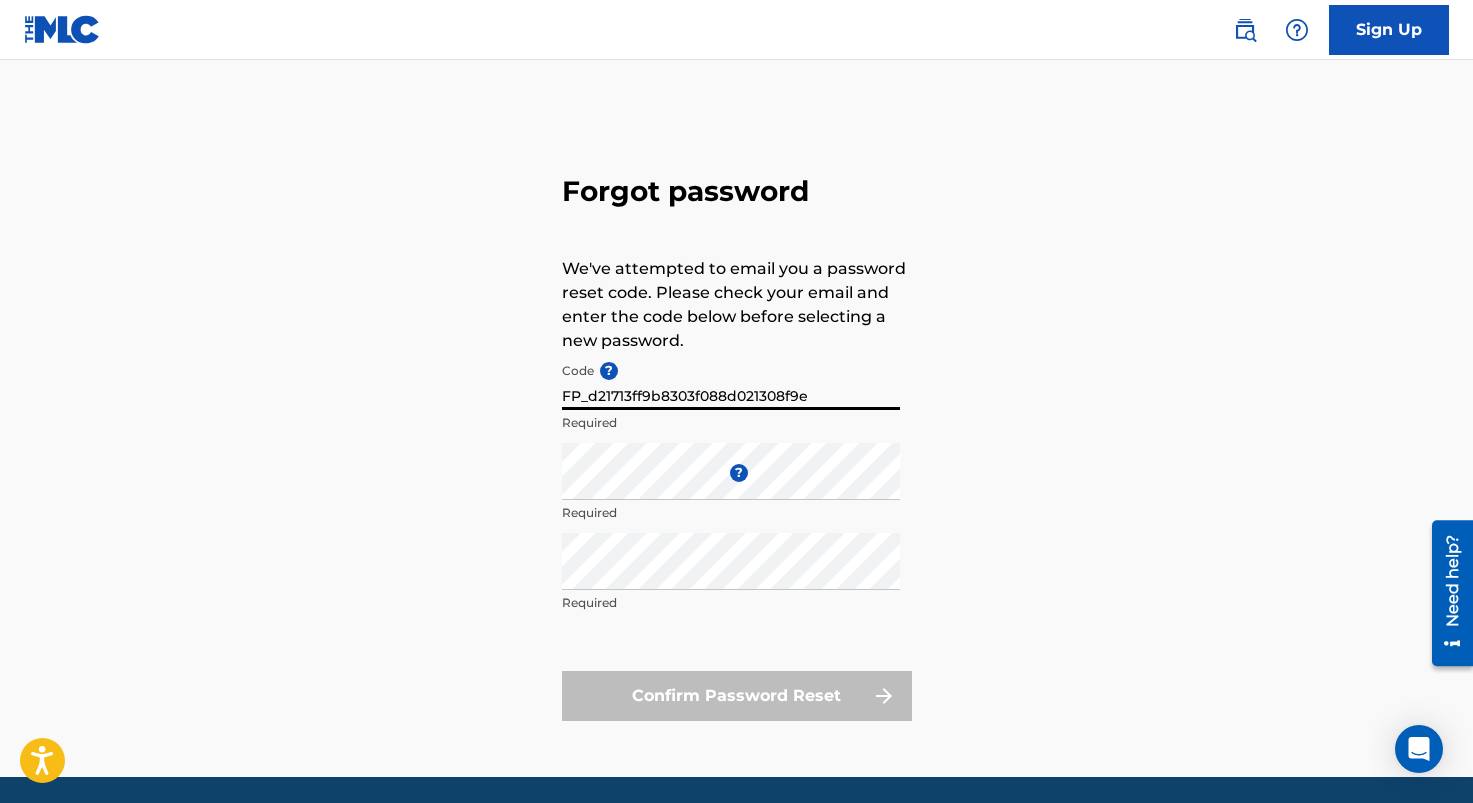type on "FP_d21713ff9b8303f088d021308f9e" 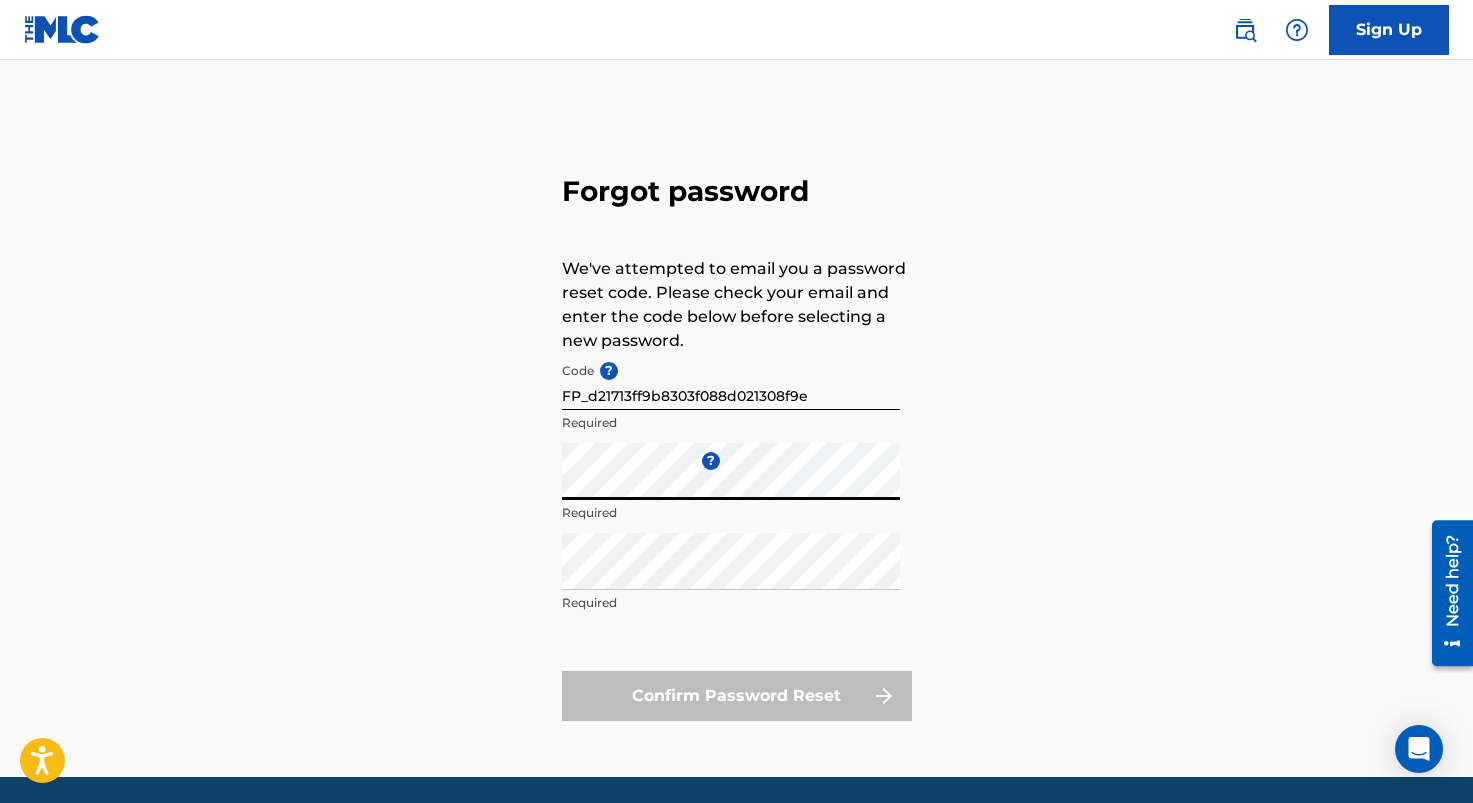 scroll, scrollTop: 4, scrollLeft: 0, axis: vertical 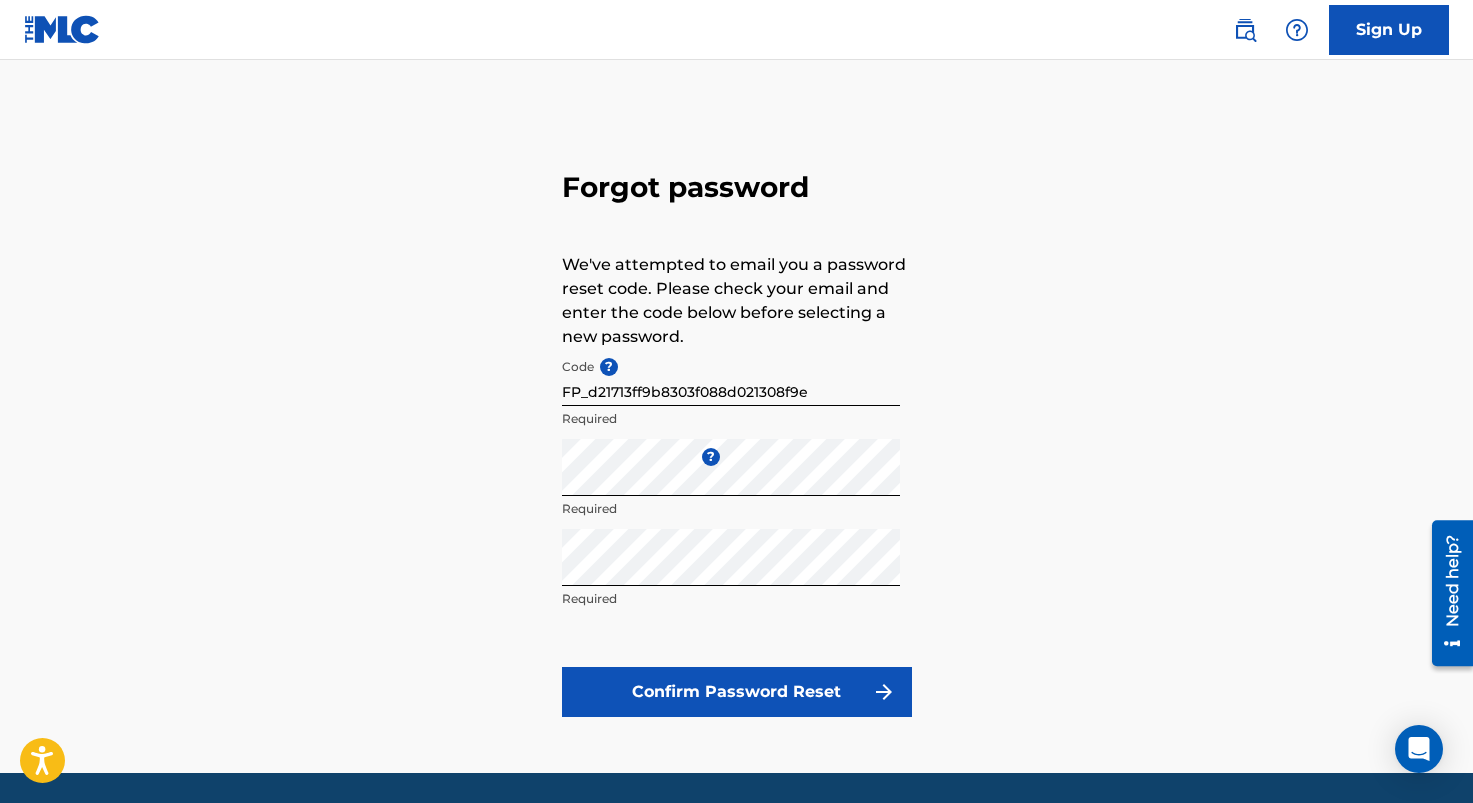 click on "Confirm Password Reset" at bounding box center [737, 692] 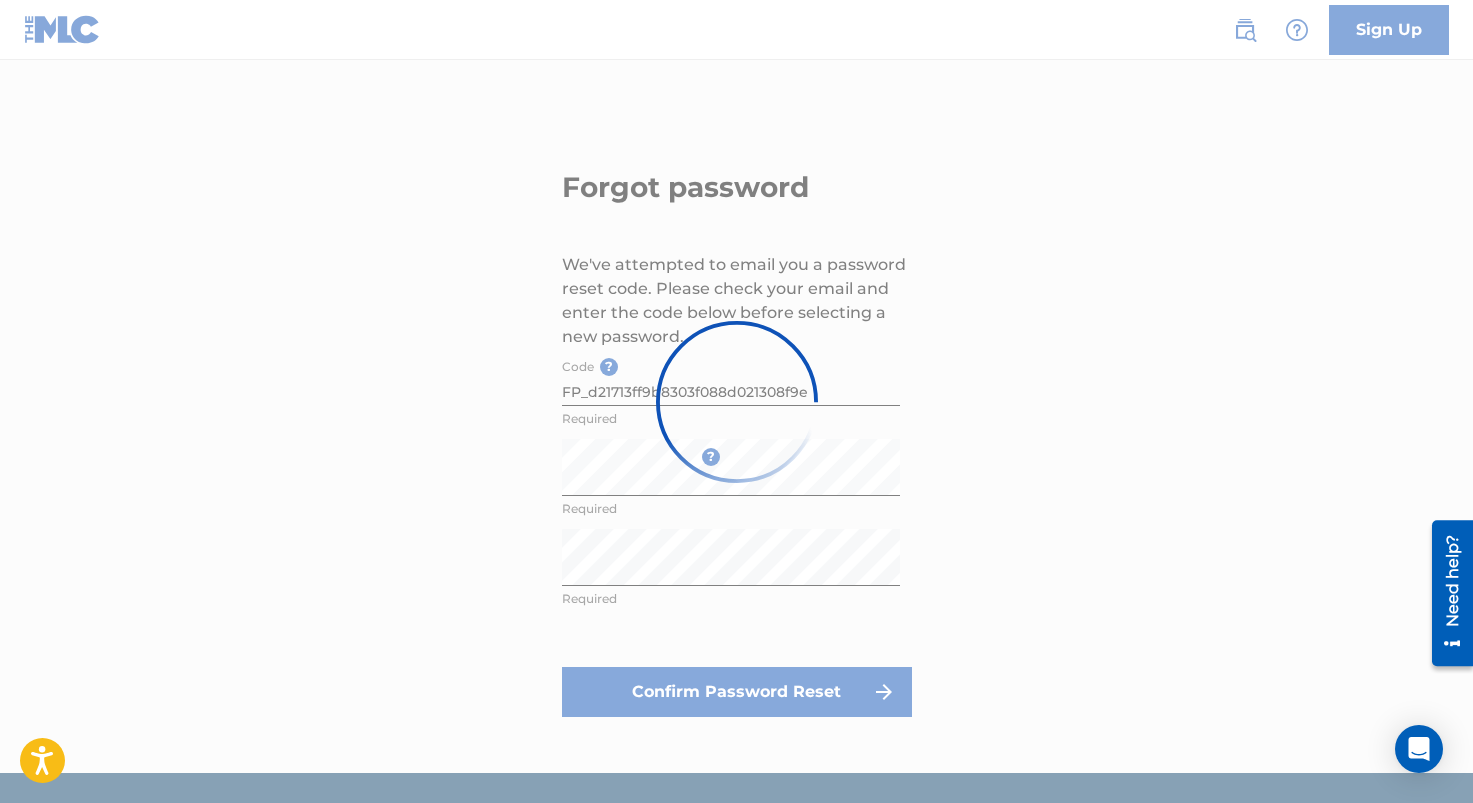 scroll, scrollTop: 0, scrollLeft: 0, axis: both 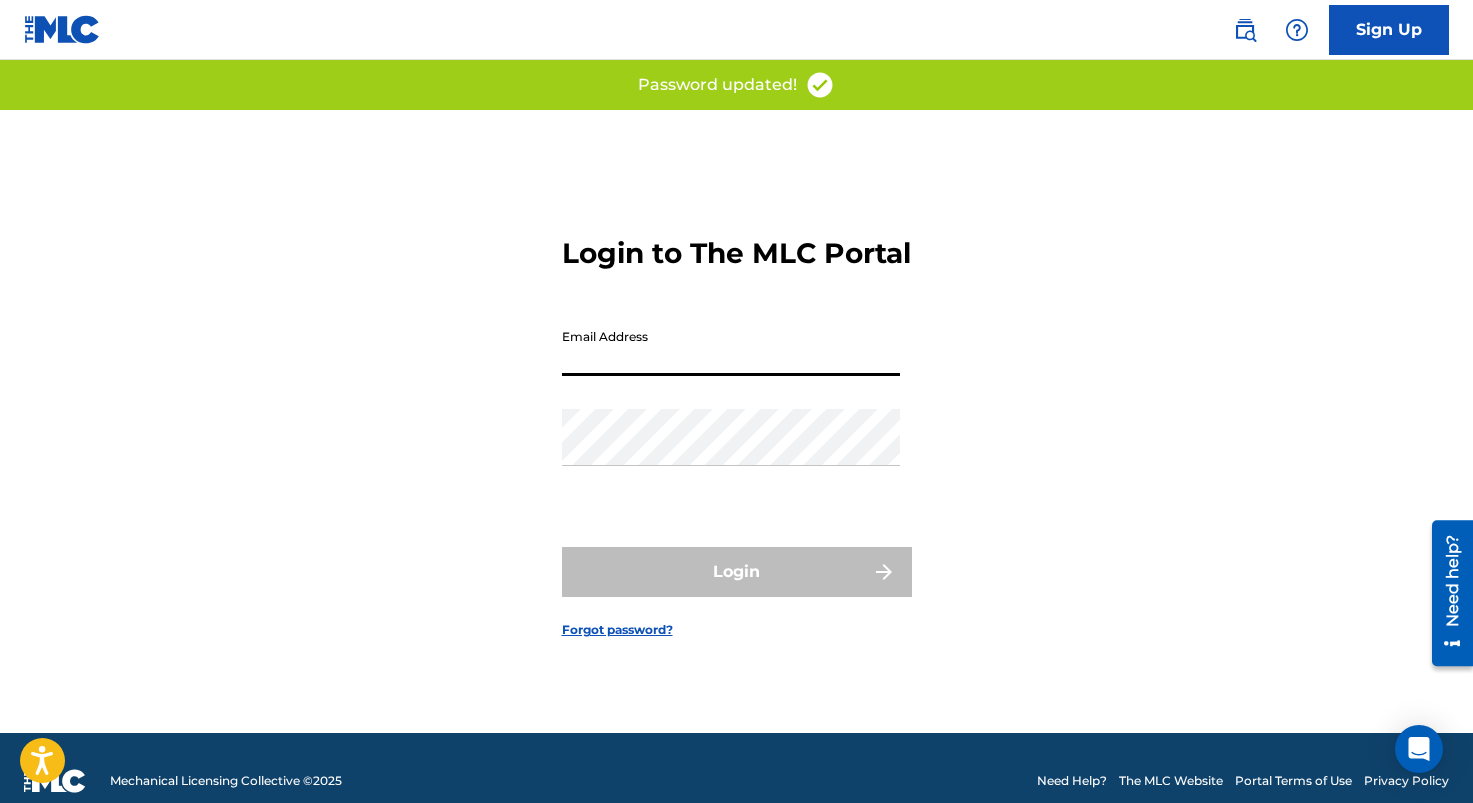 click on "Email Address" at bounding box center [731, 347] 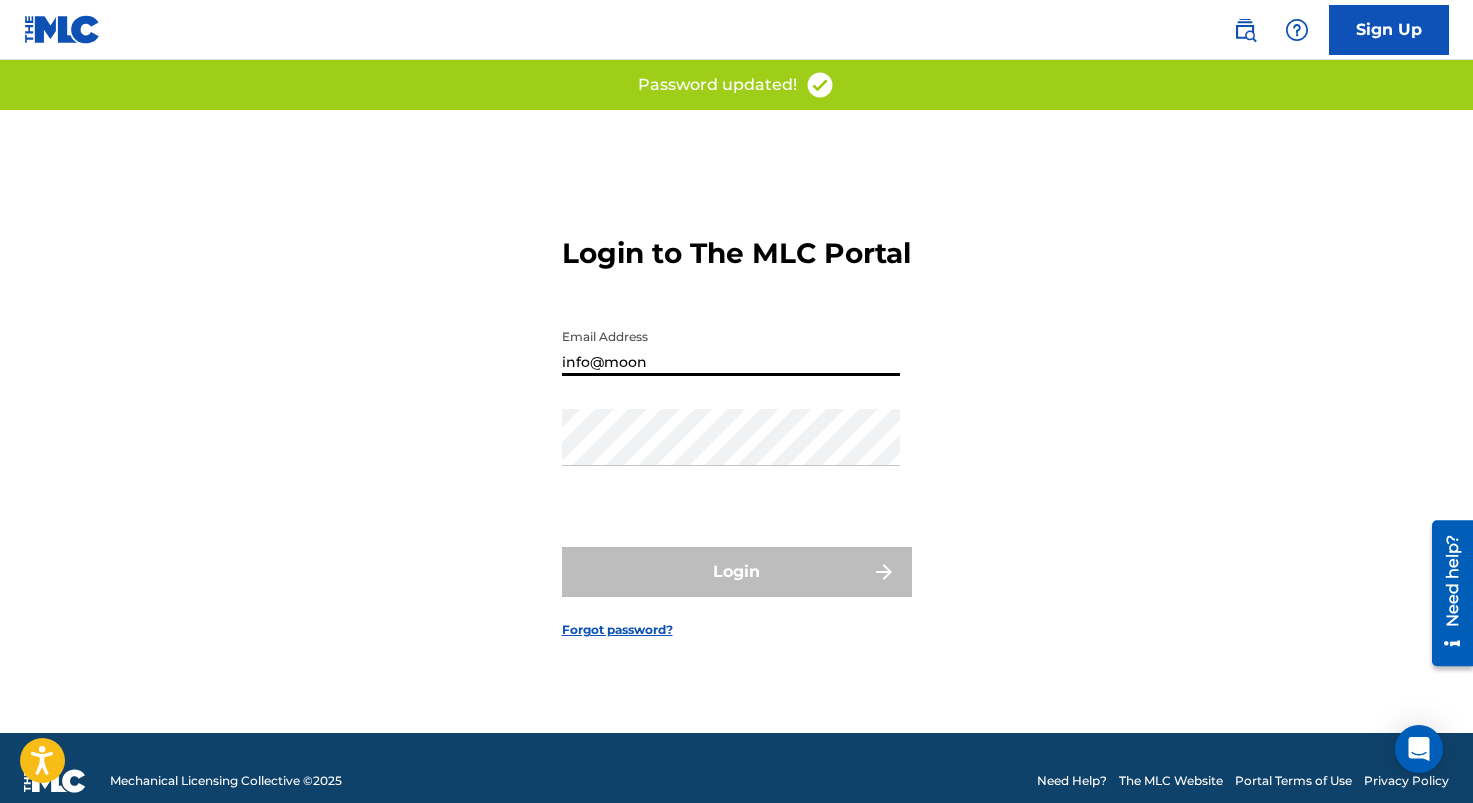 type on "[EMAIL_ADDRESS][DOMAIN_NAME]" 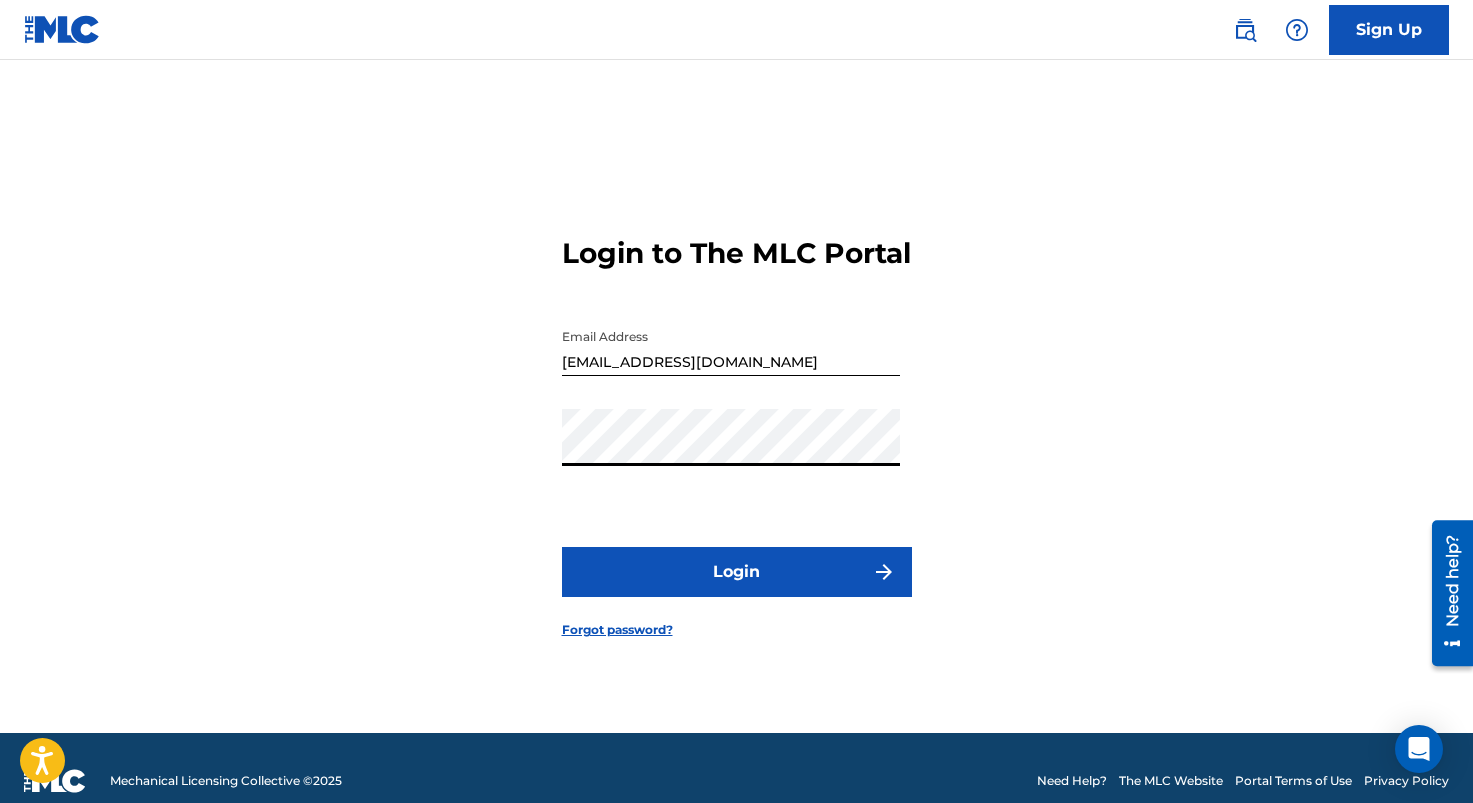 click on "Login" at bounding box center [737, 572] 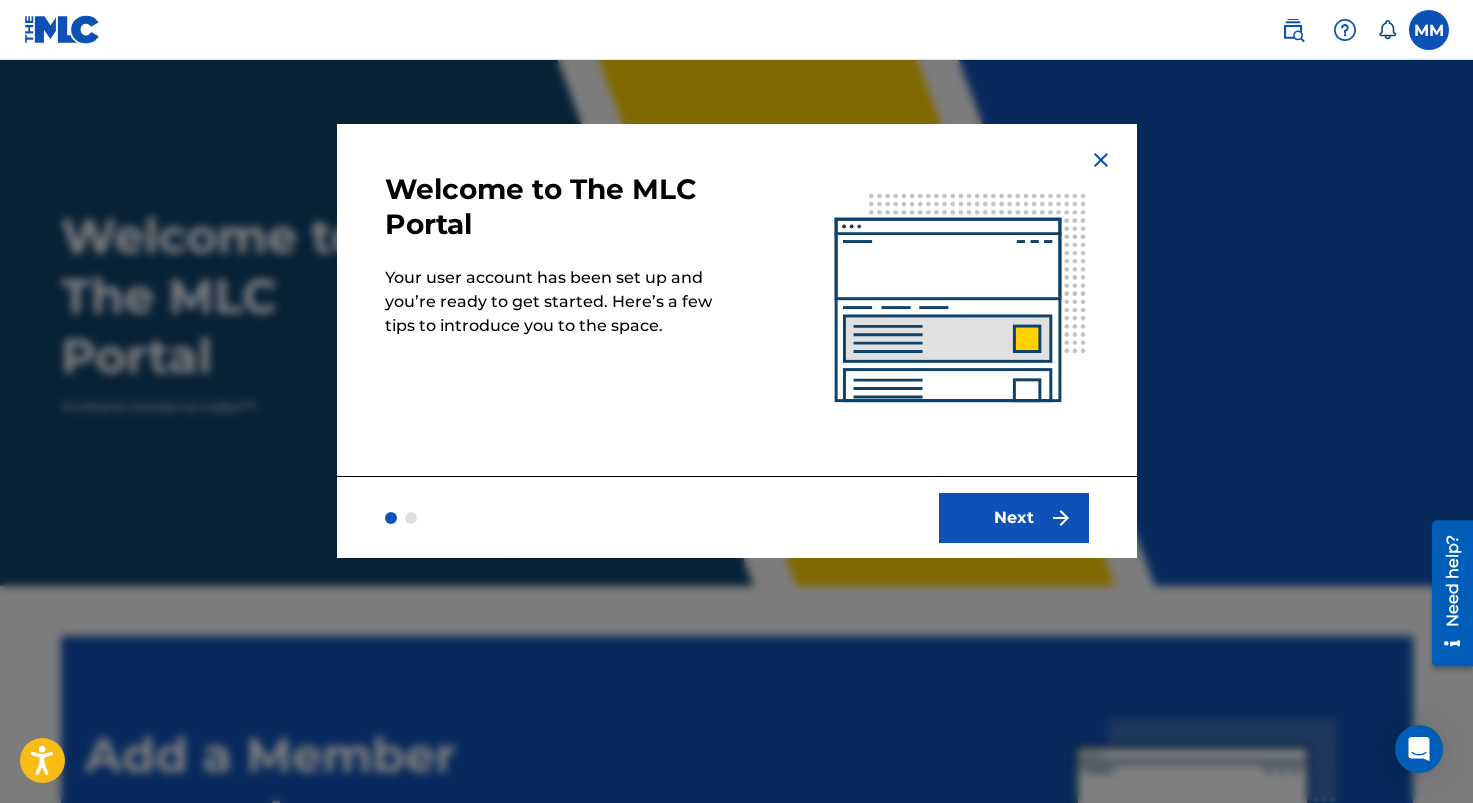 click at bounding box center [1061, 518] 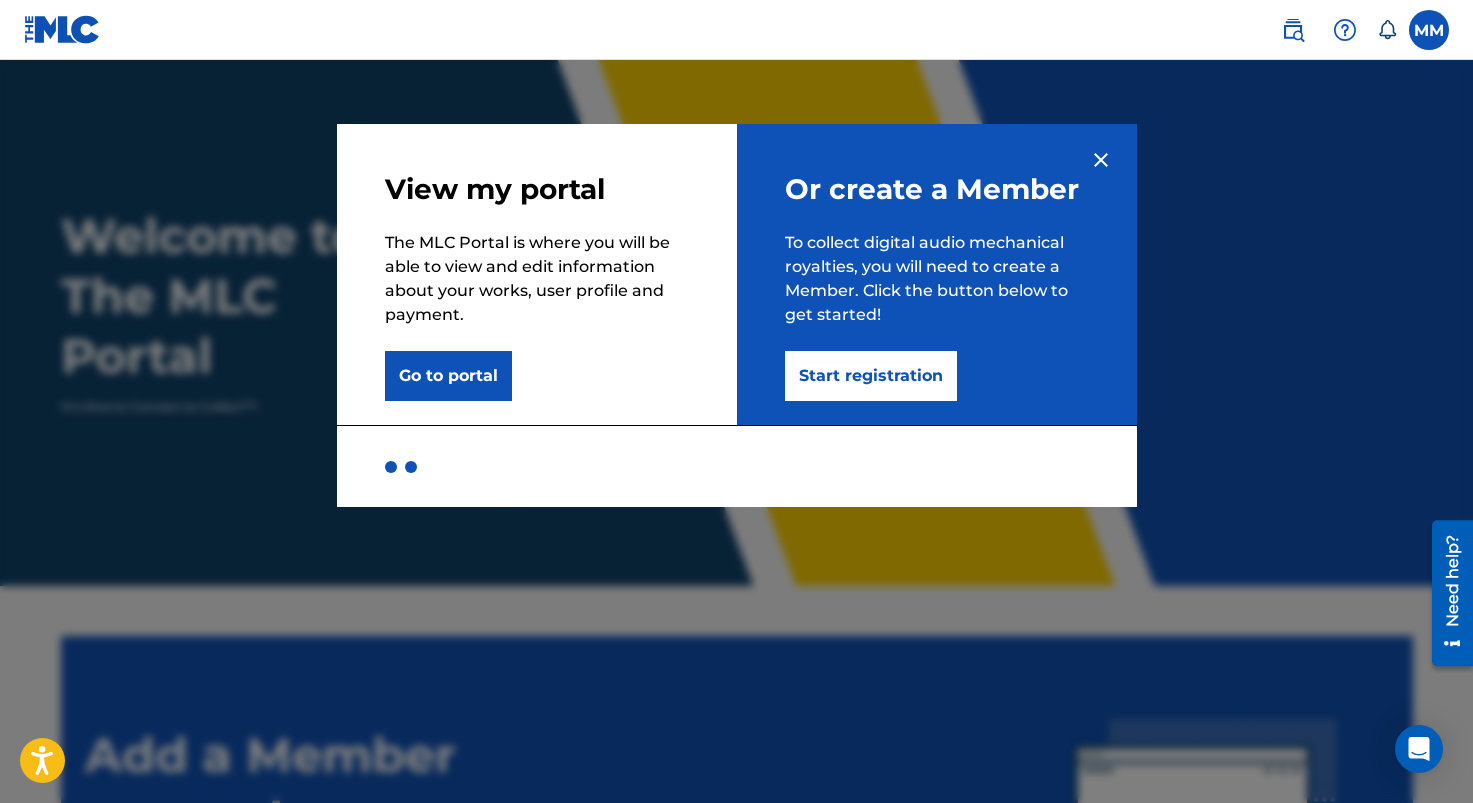 click on "Go to portal" at bounding box center (448, 376) 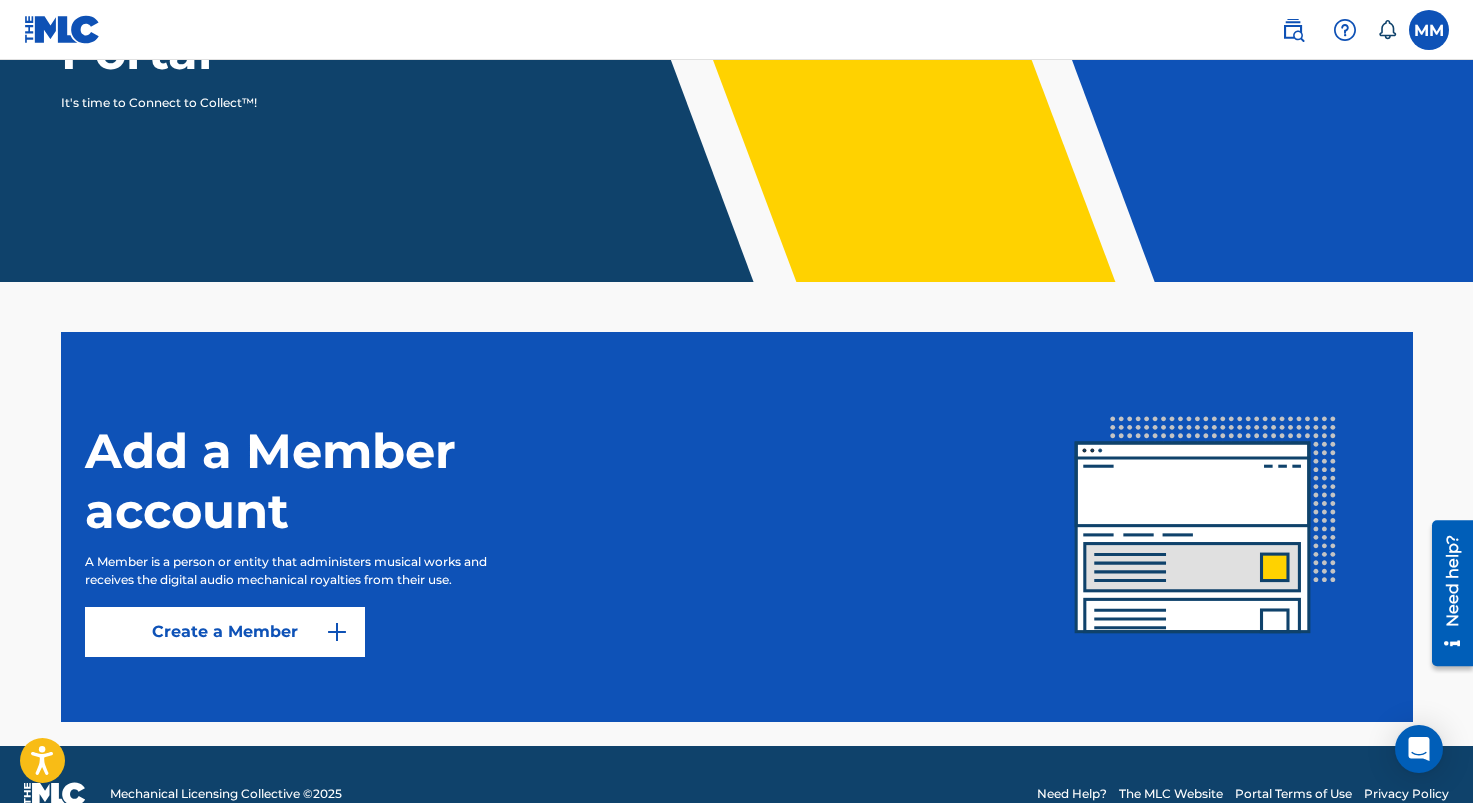scroll, scrollTop: 343, scrollLeft: 0, axis: vertical 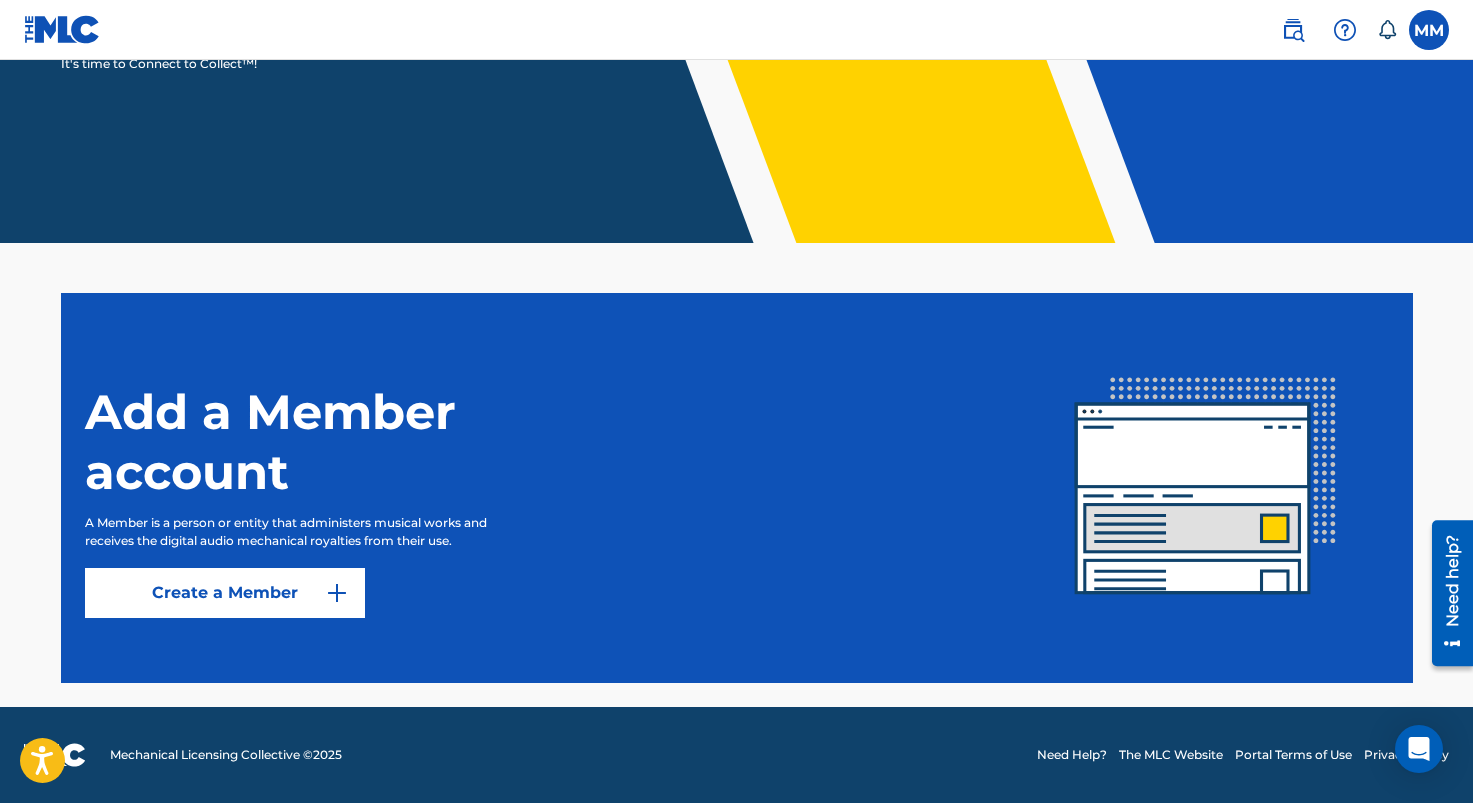 click on "Create a Member" at bounding box center (225, 593) 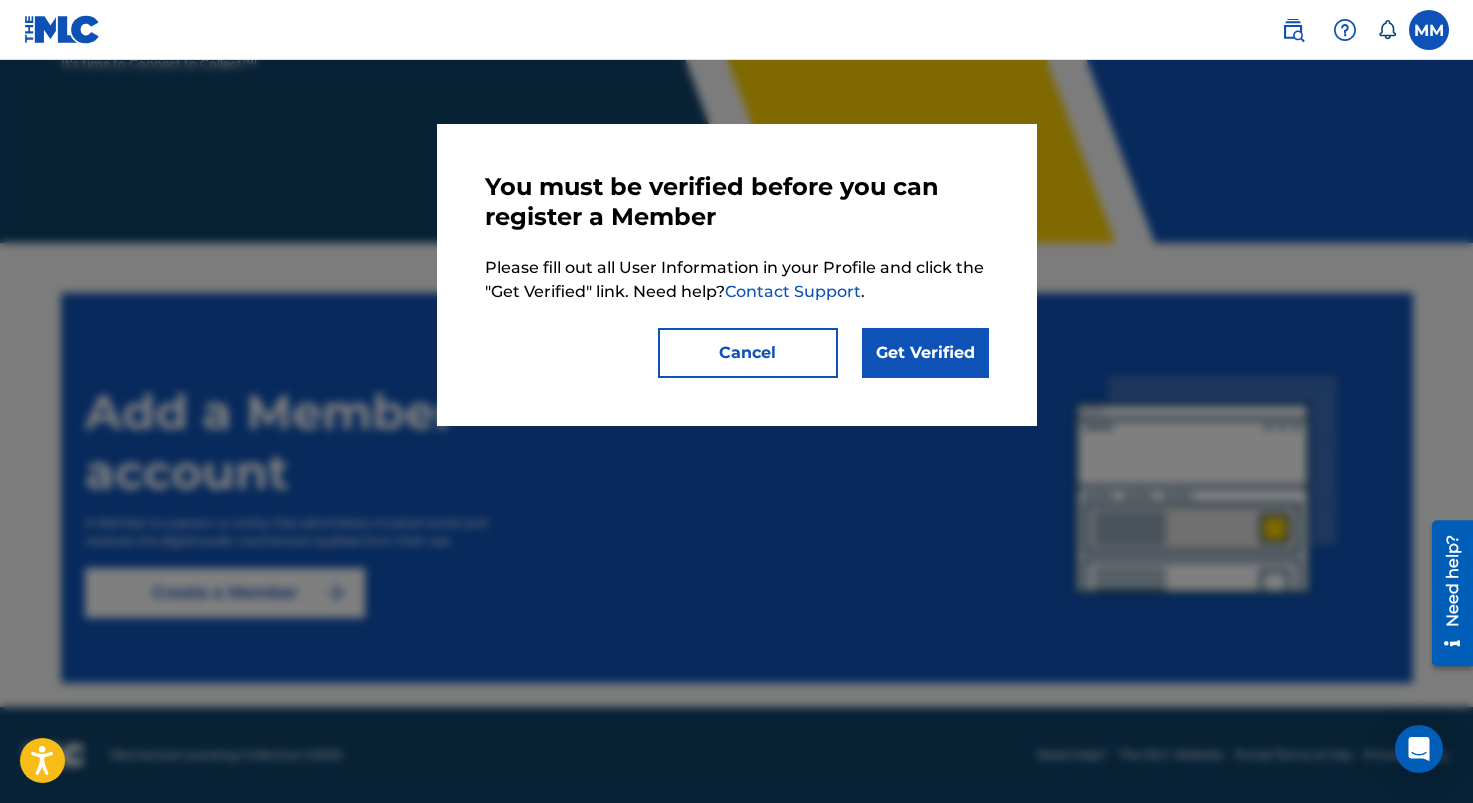 click on "Cancel" at bounding box center (748, 353) 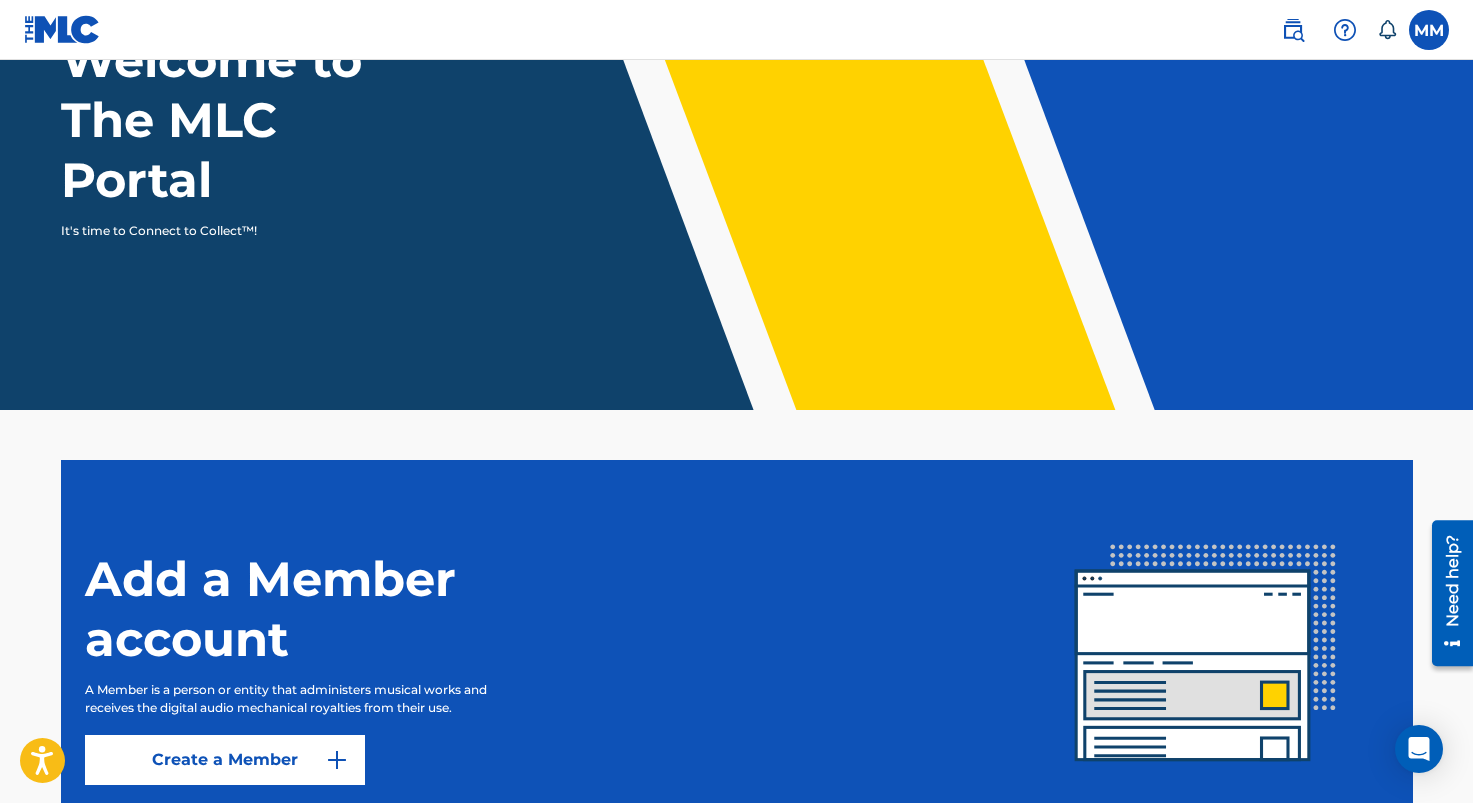 scroll, scrollTop: 0, scrollLeft: 0, axis: both 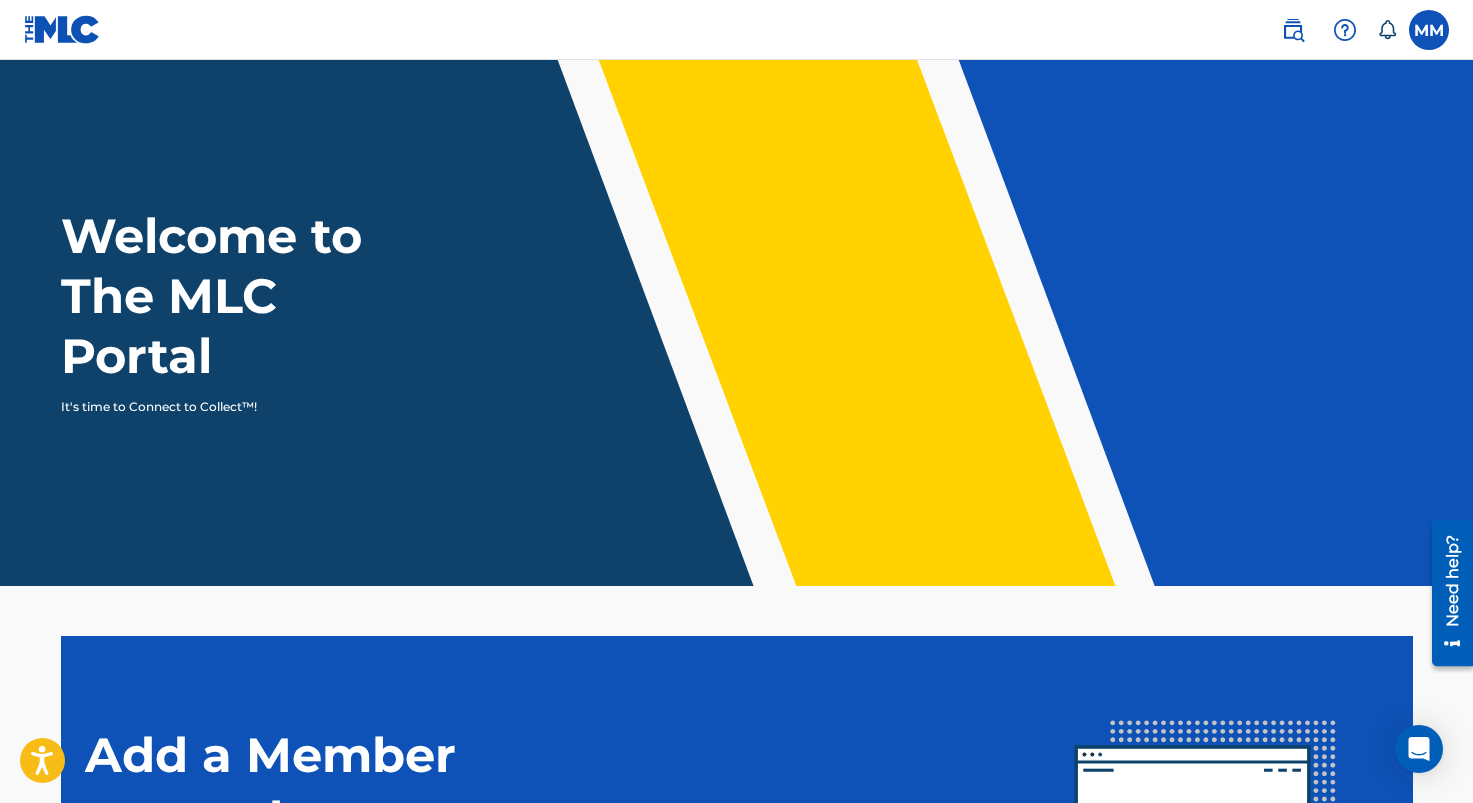 click at bounding box center (1429, 30) 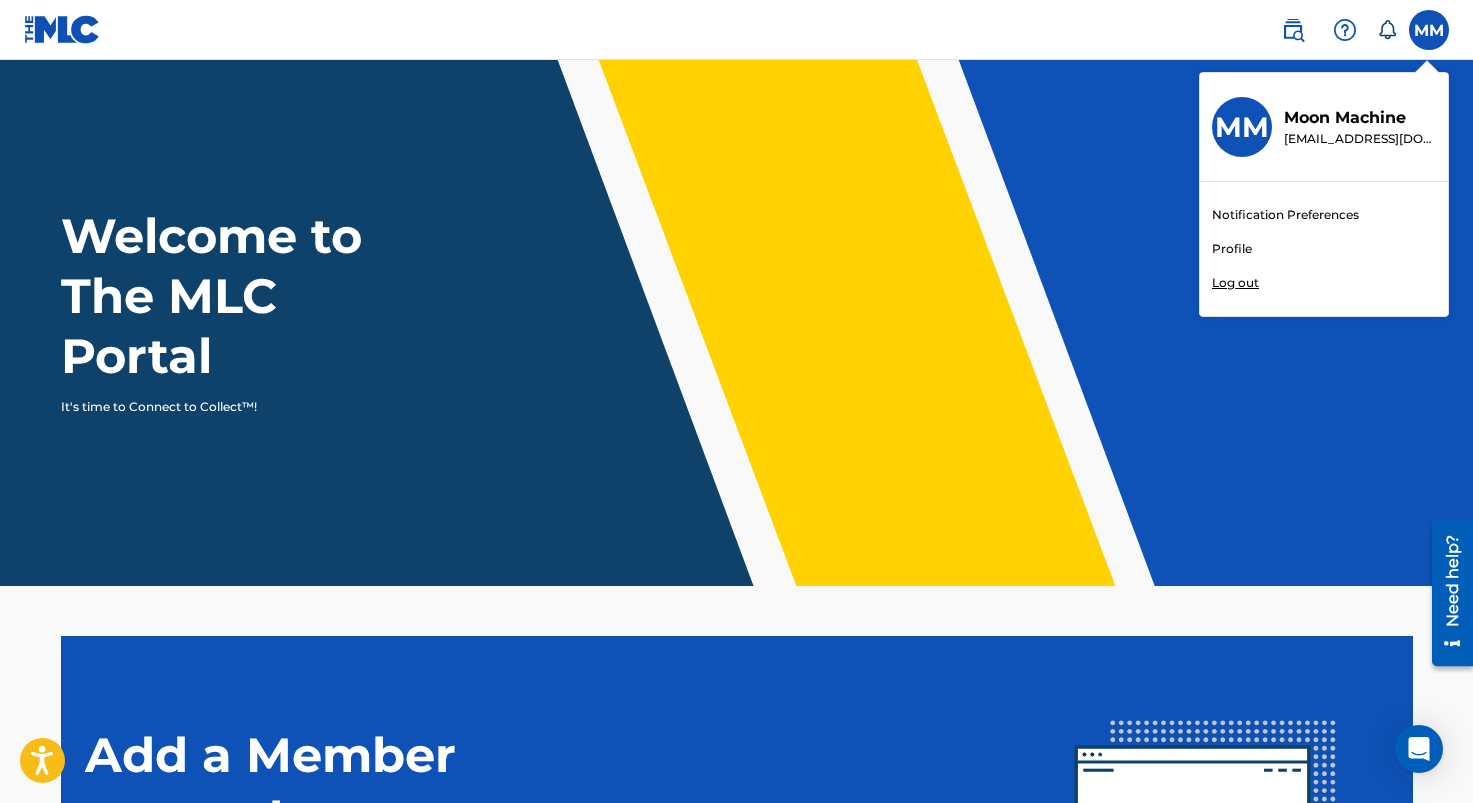 scroll, scrollTop: 3, scrollLeft: 0, axis: vertical 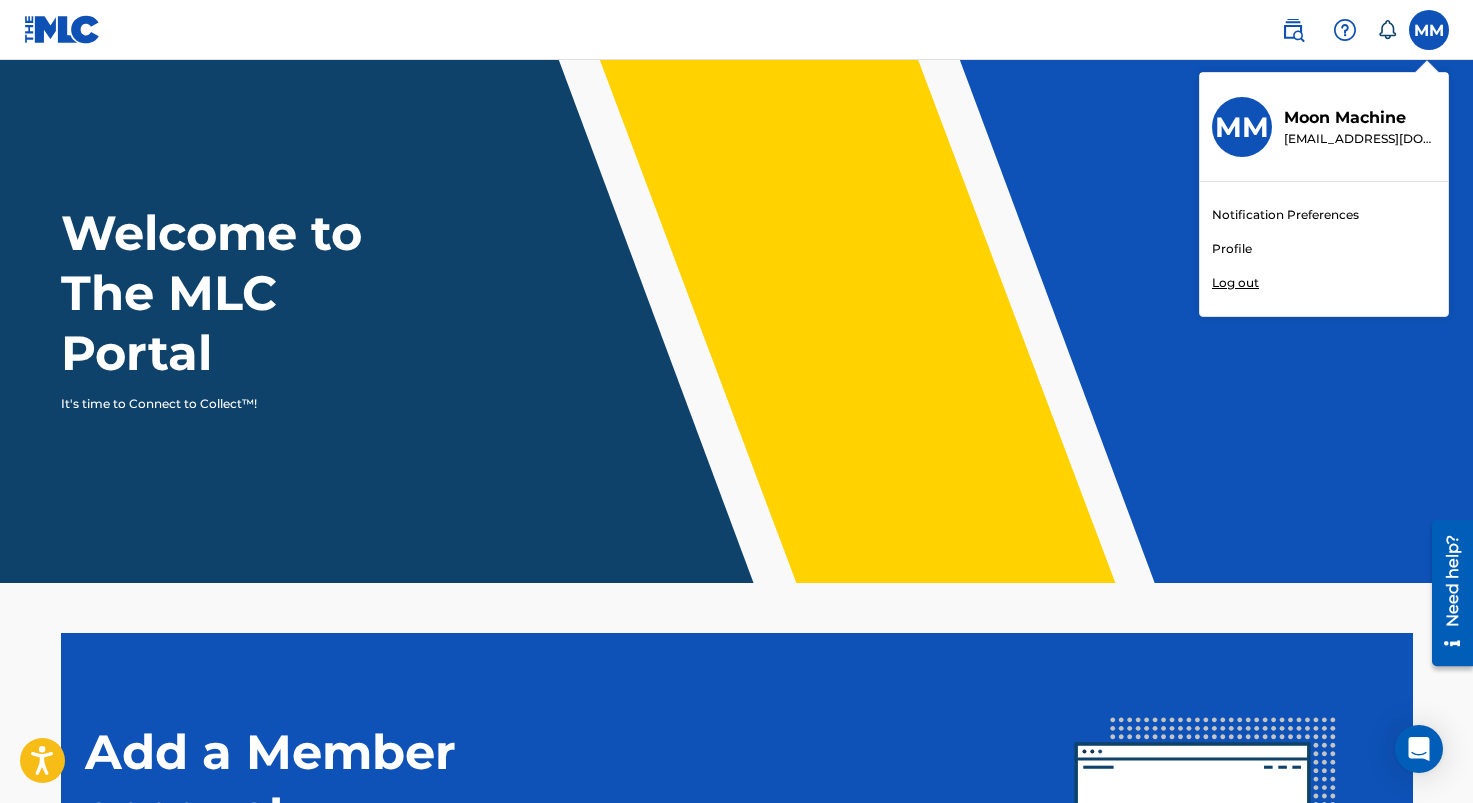 click on "Profile" at bounding box center (1232, 249) 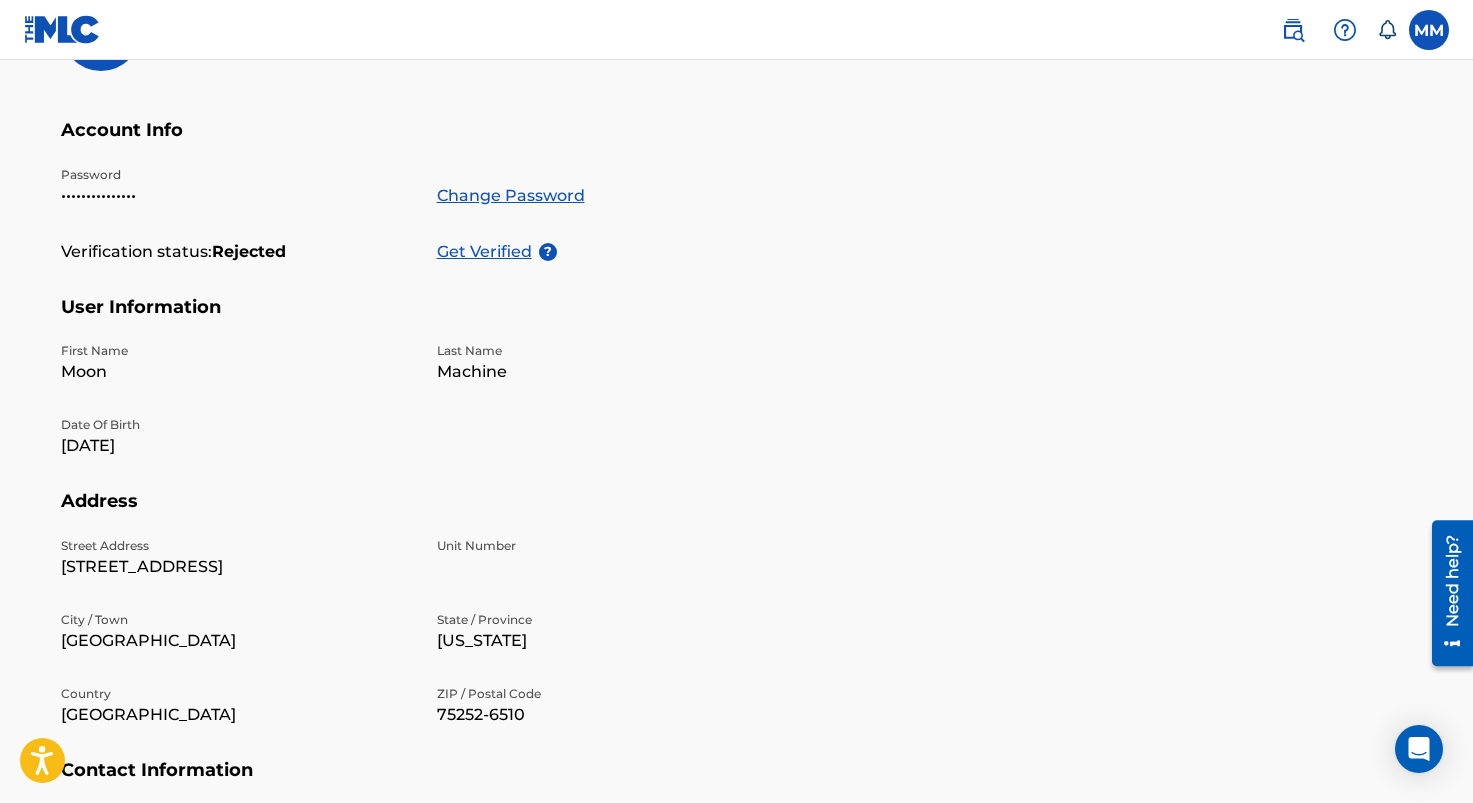 scroll, scrollTop: 325, scrollLeft: 0, axis: vertical 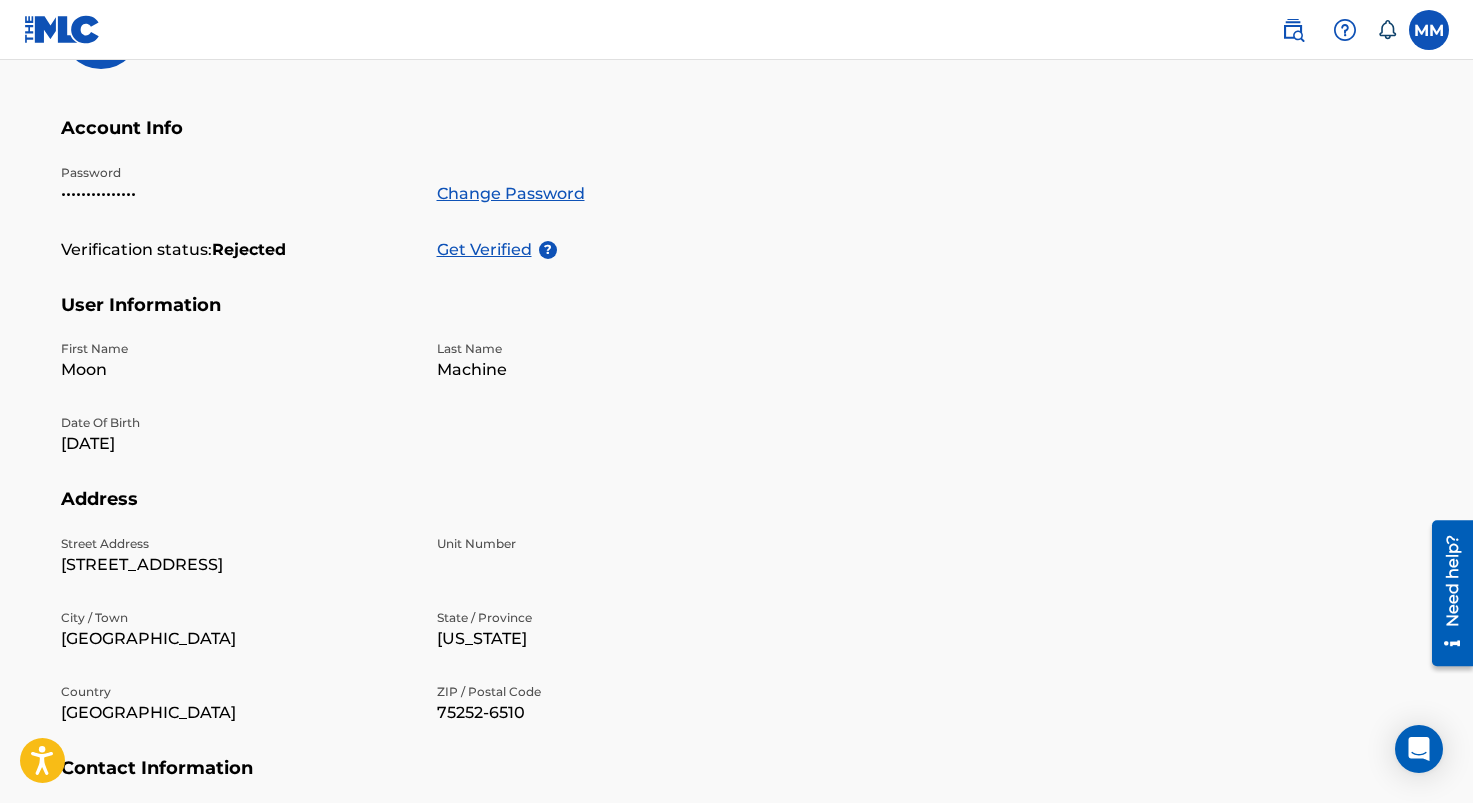 click on "First Name Moon Last Name Machine Date Of Birth [DEMOGRAPHIC_DATA]" at bounding box center [425, 414] 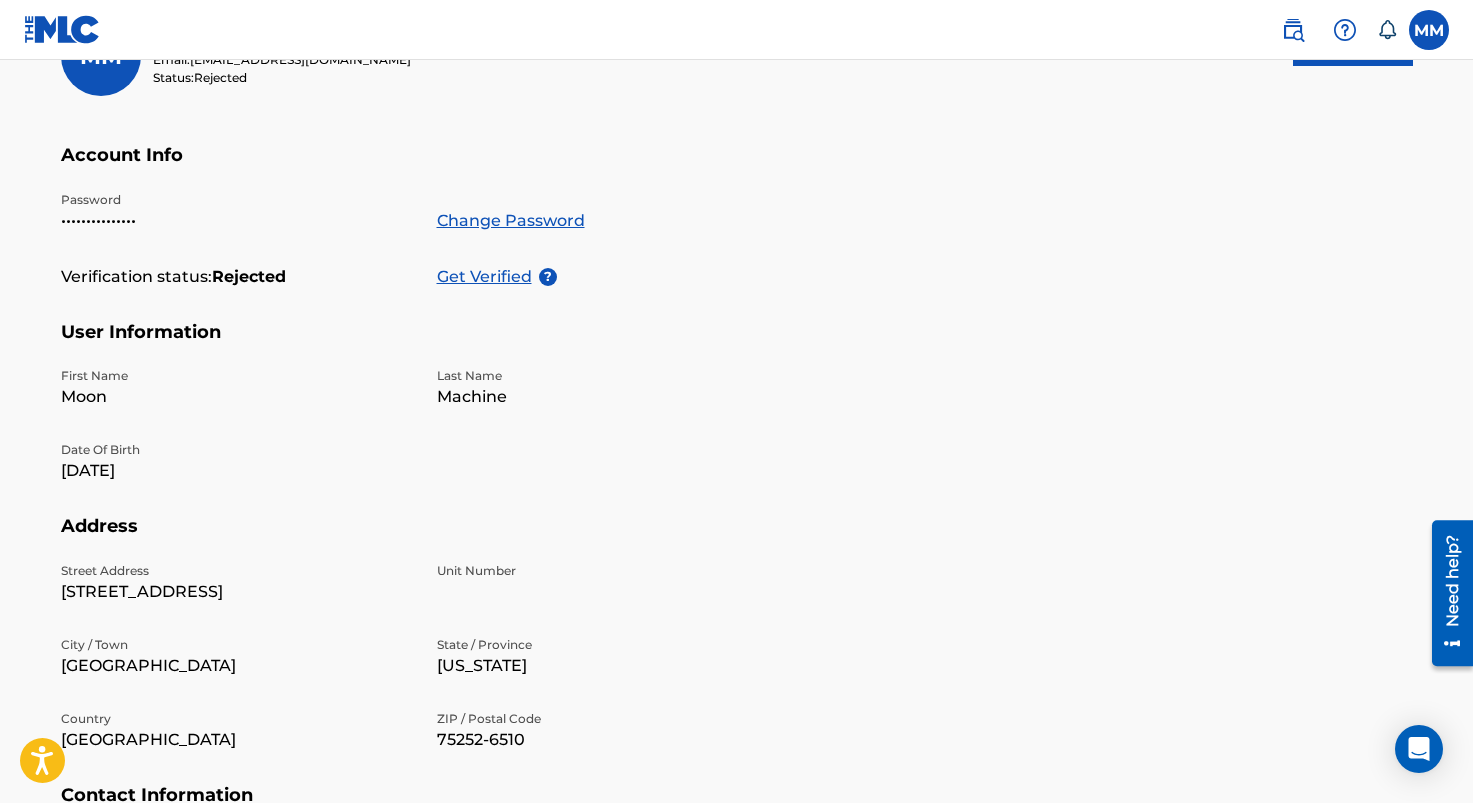 scroll, scrollTop: 386, scrollLeft: 0, axis: vertical 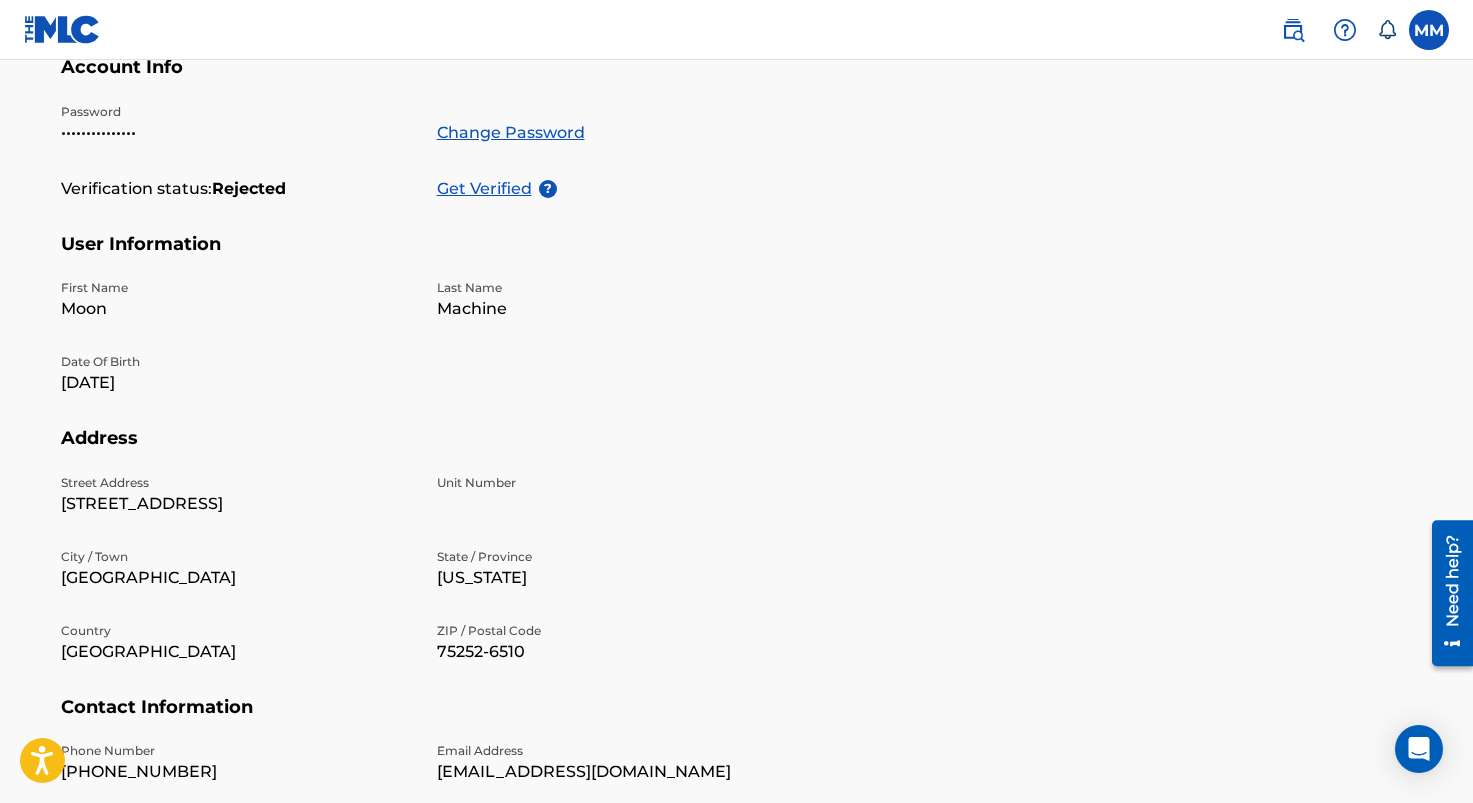 click at bounding box center (1429, 30) 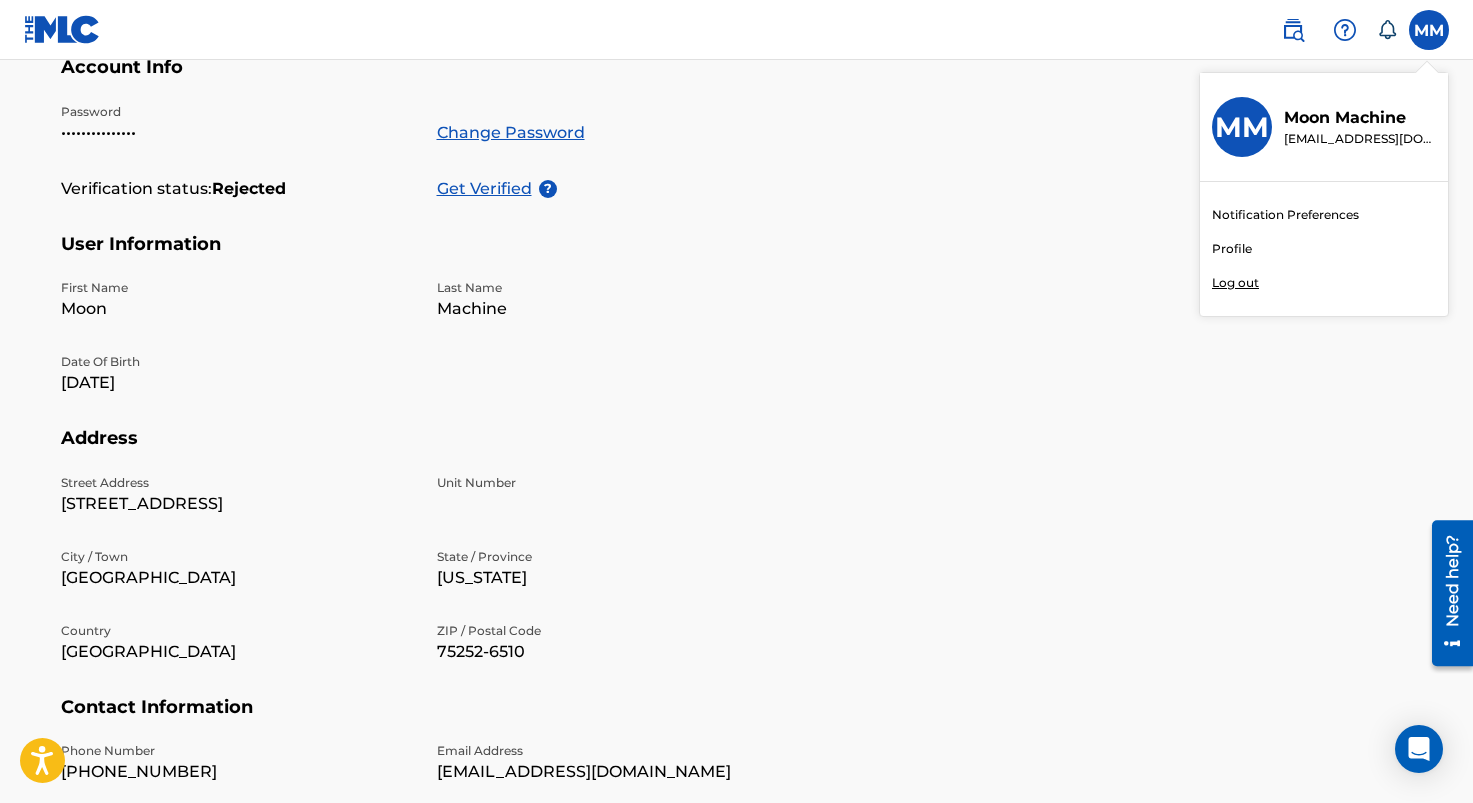 click on "Log out" at bounding box center [1235, 283] 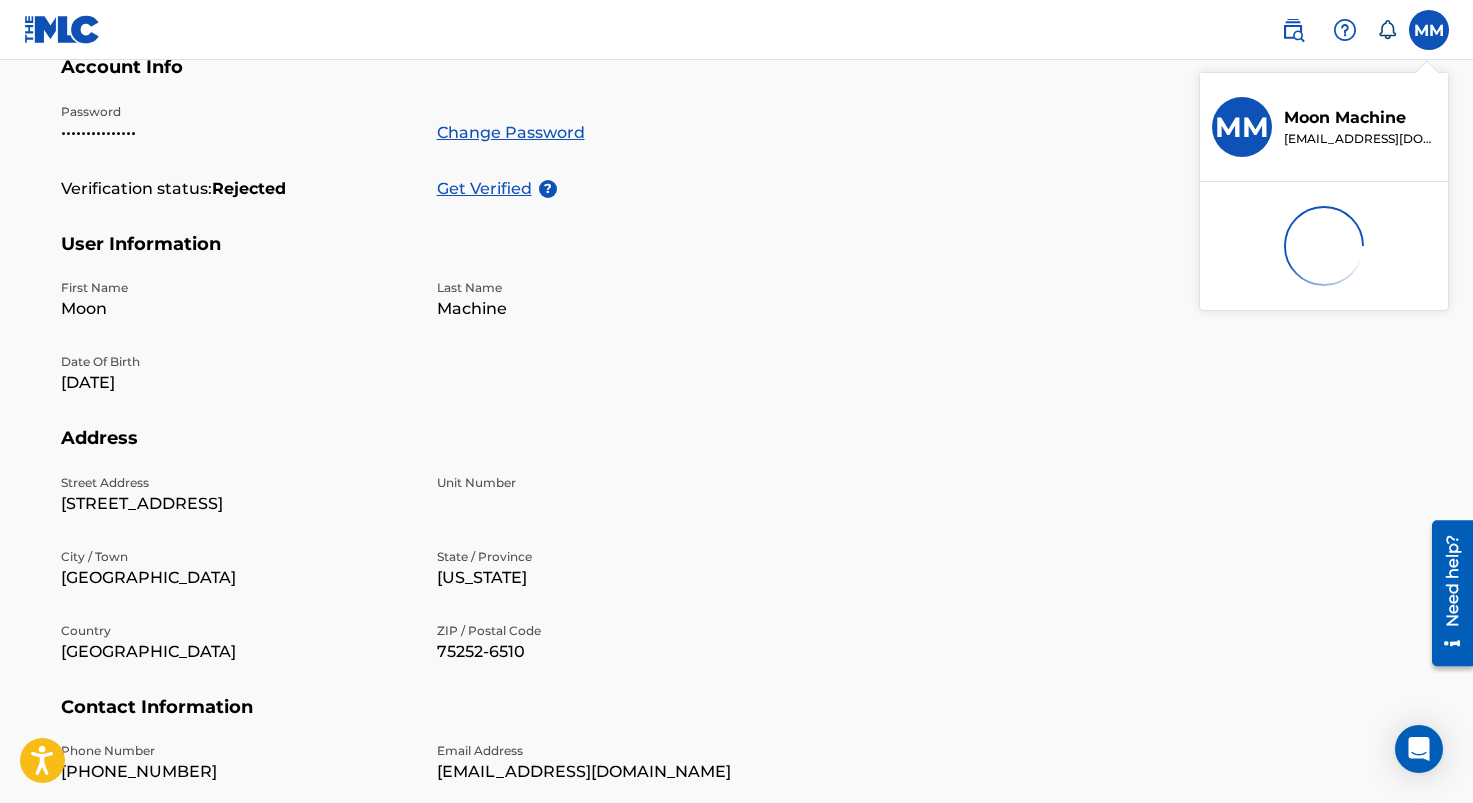 scroll, scrollTop: 0, scrollLeft: 0, axis: both 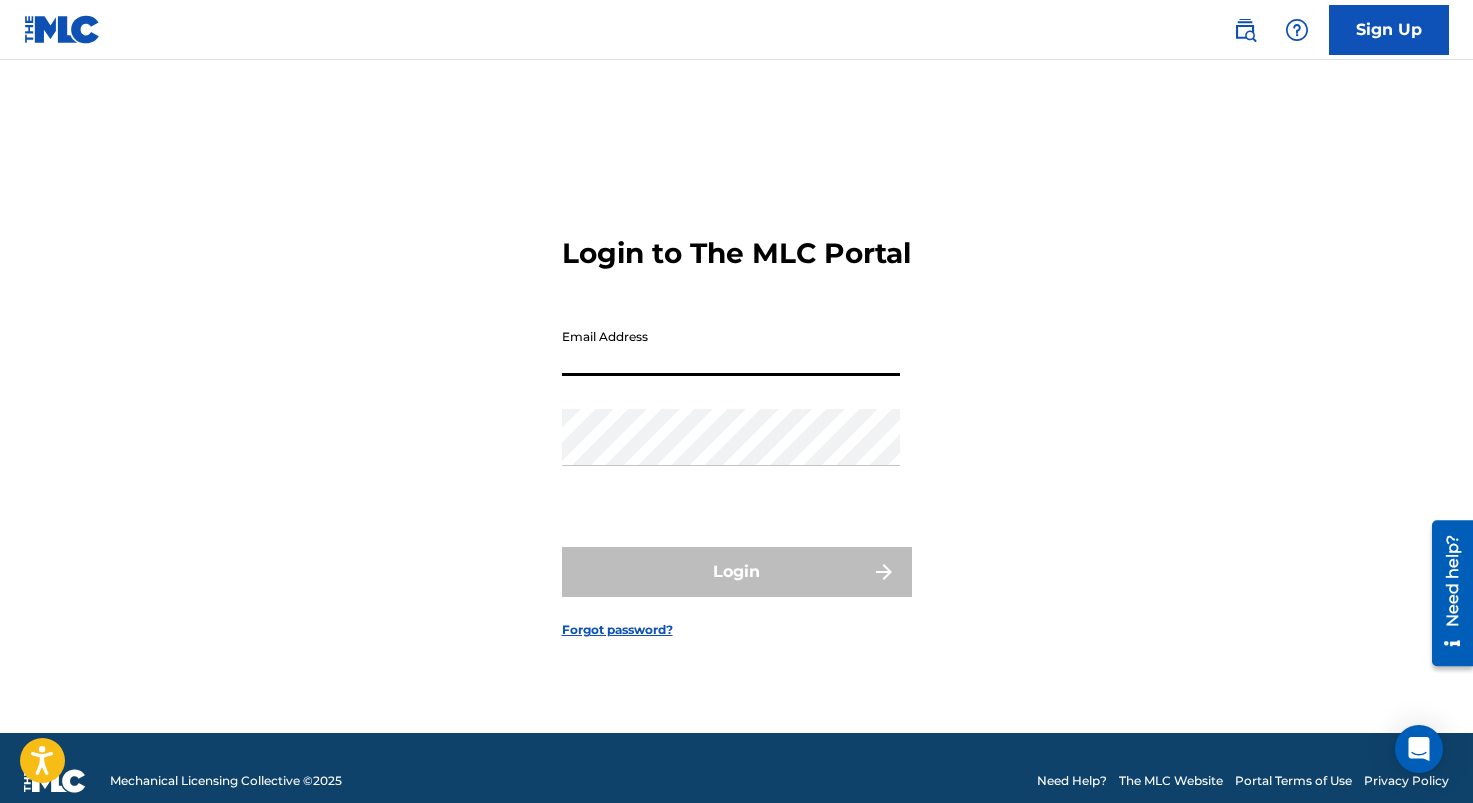 click on "Email Address" at bounding box center (731, 347) 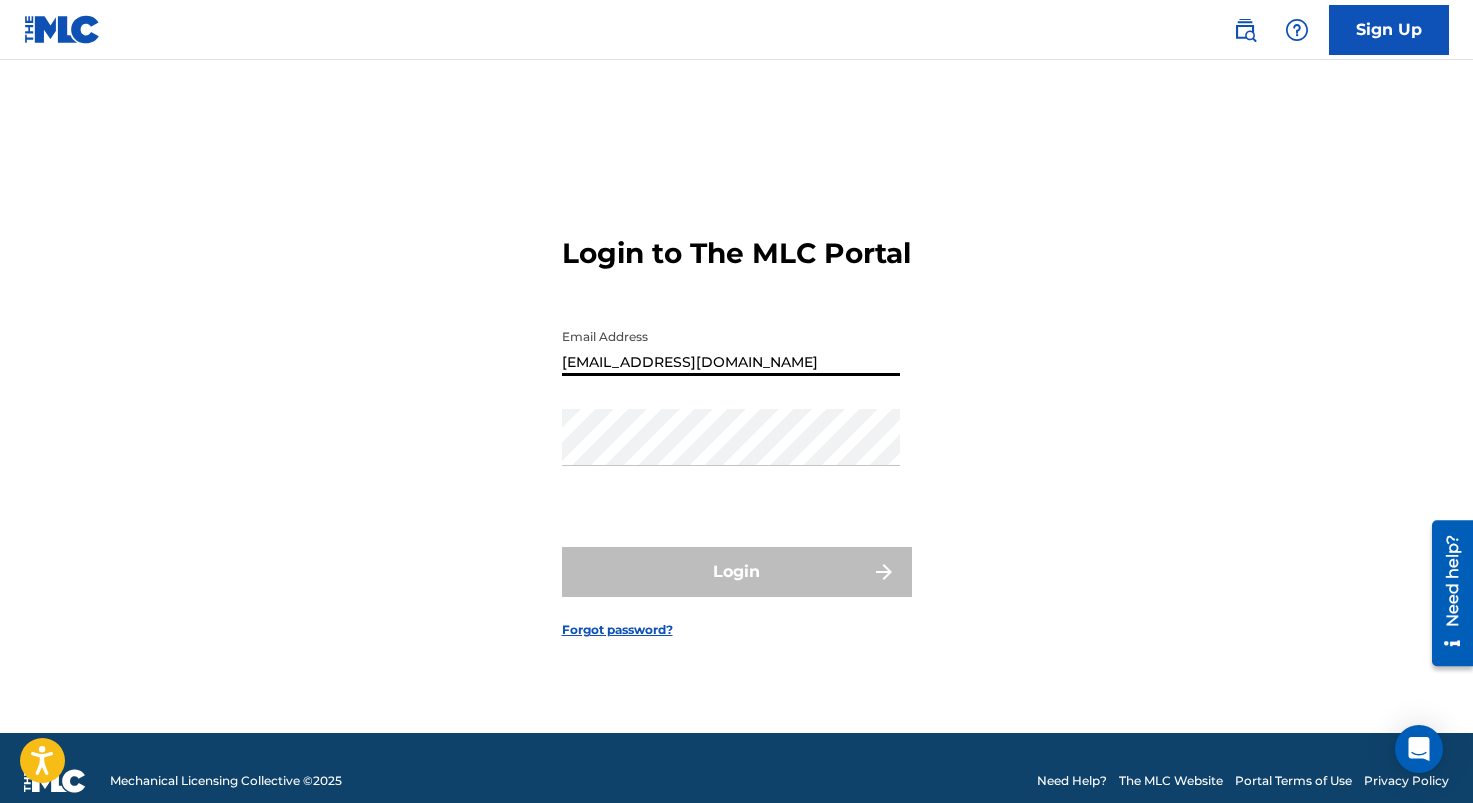 type on "[EMAIL_ADDRESS][DOMAIN_NAME]" 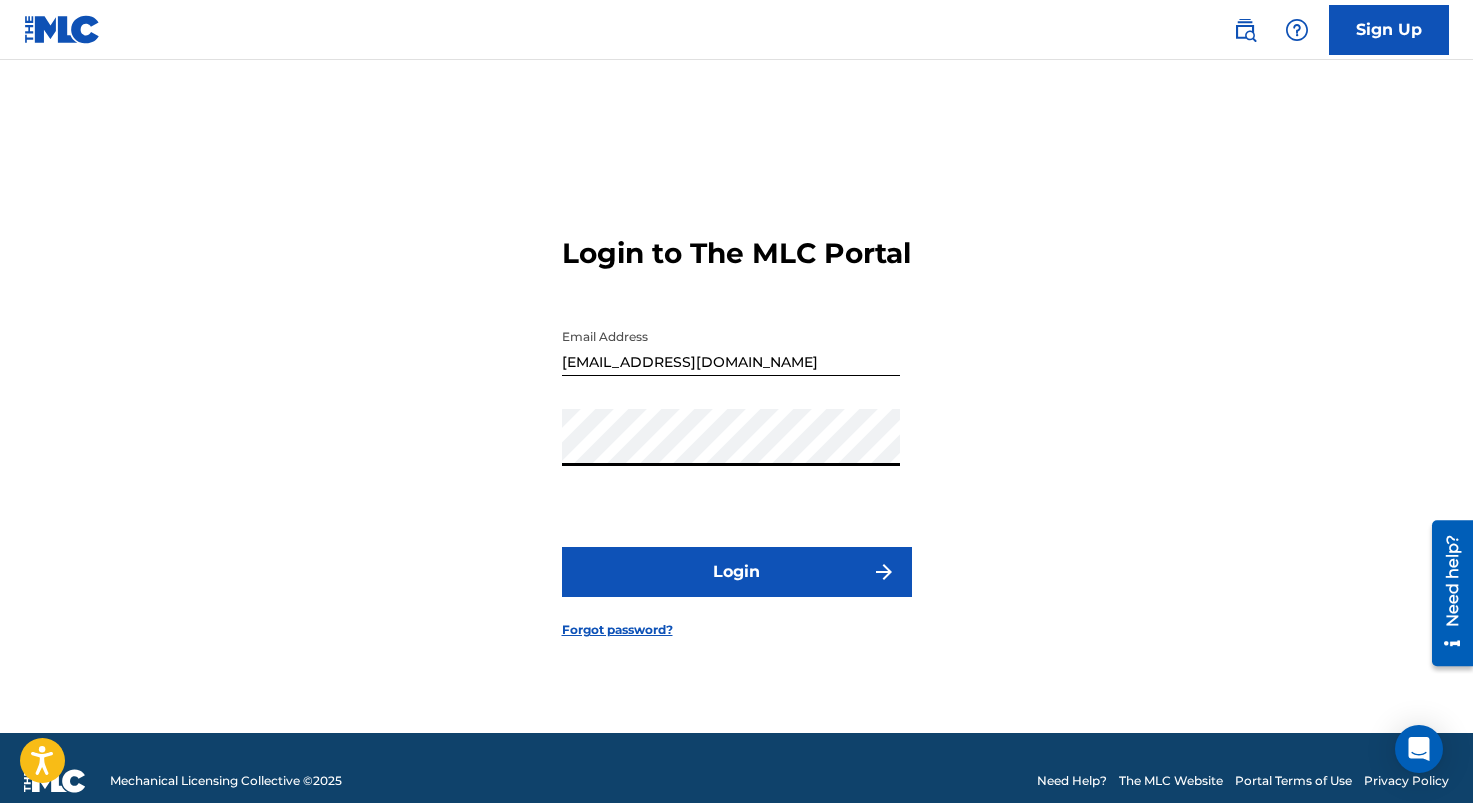 click on "Login" at bounding box center [737, 572] 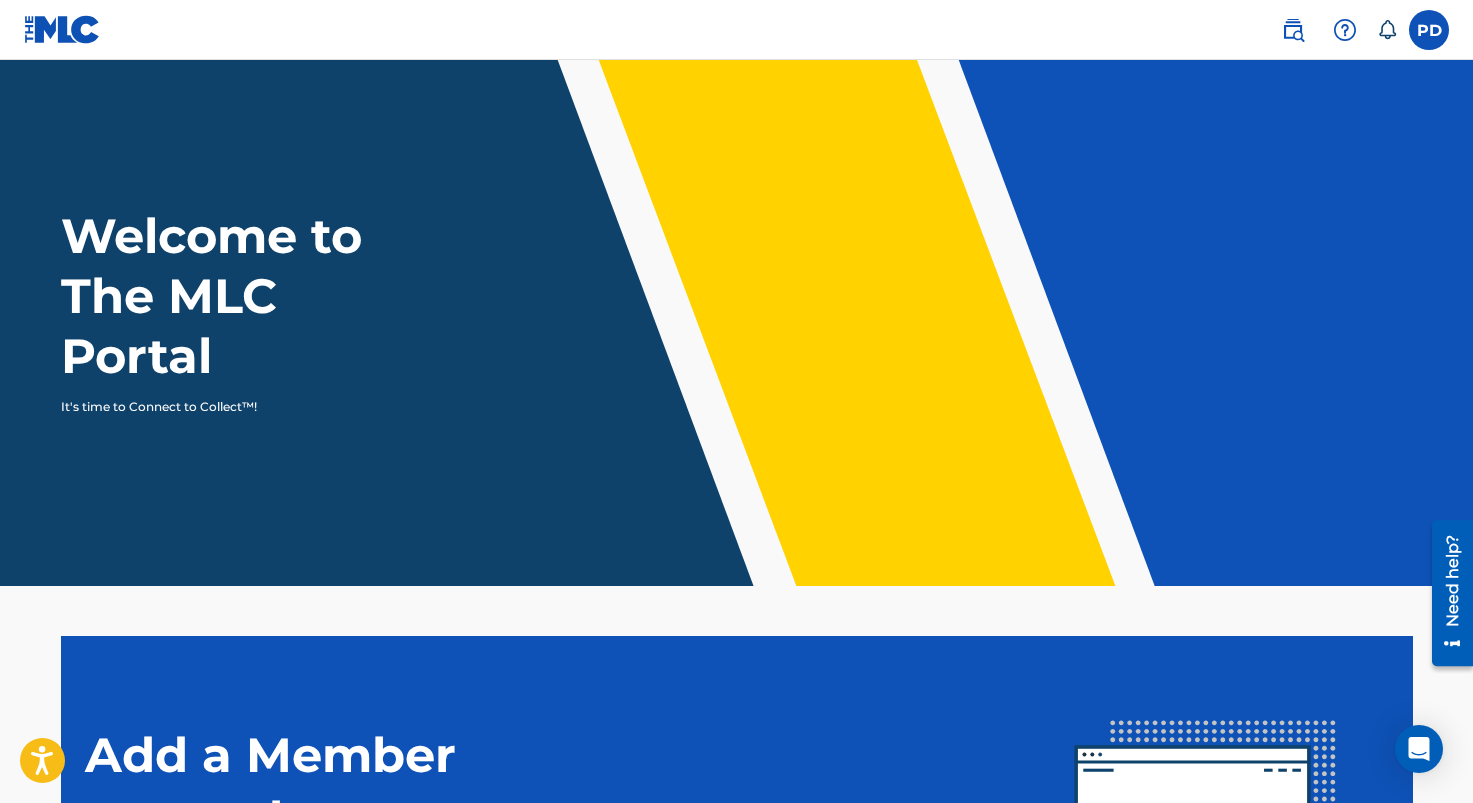 scroll, scrollTop: 1, scrollLeft: 0, axis: vertical 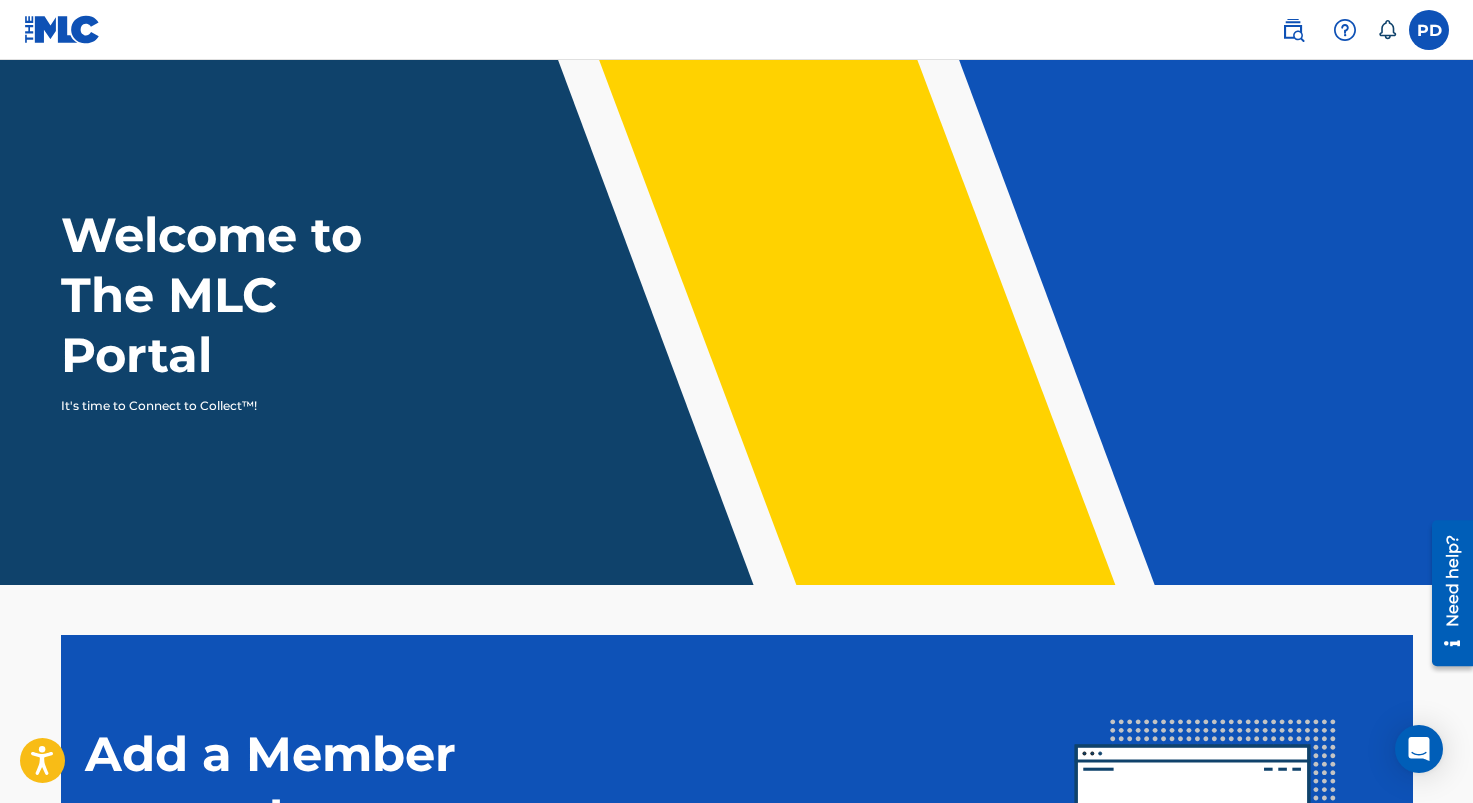click at bounding box center [1429, 30] 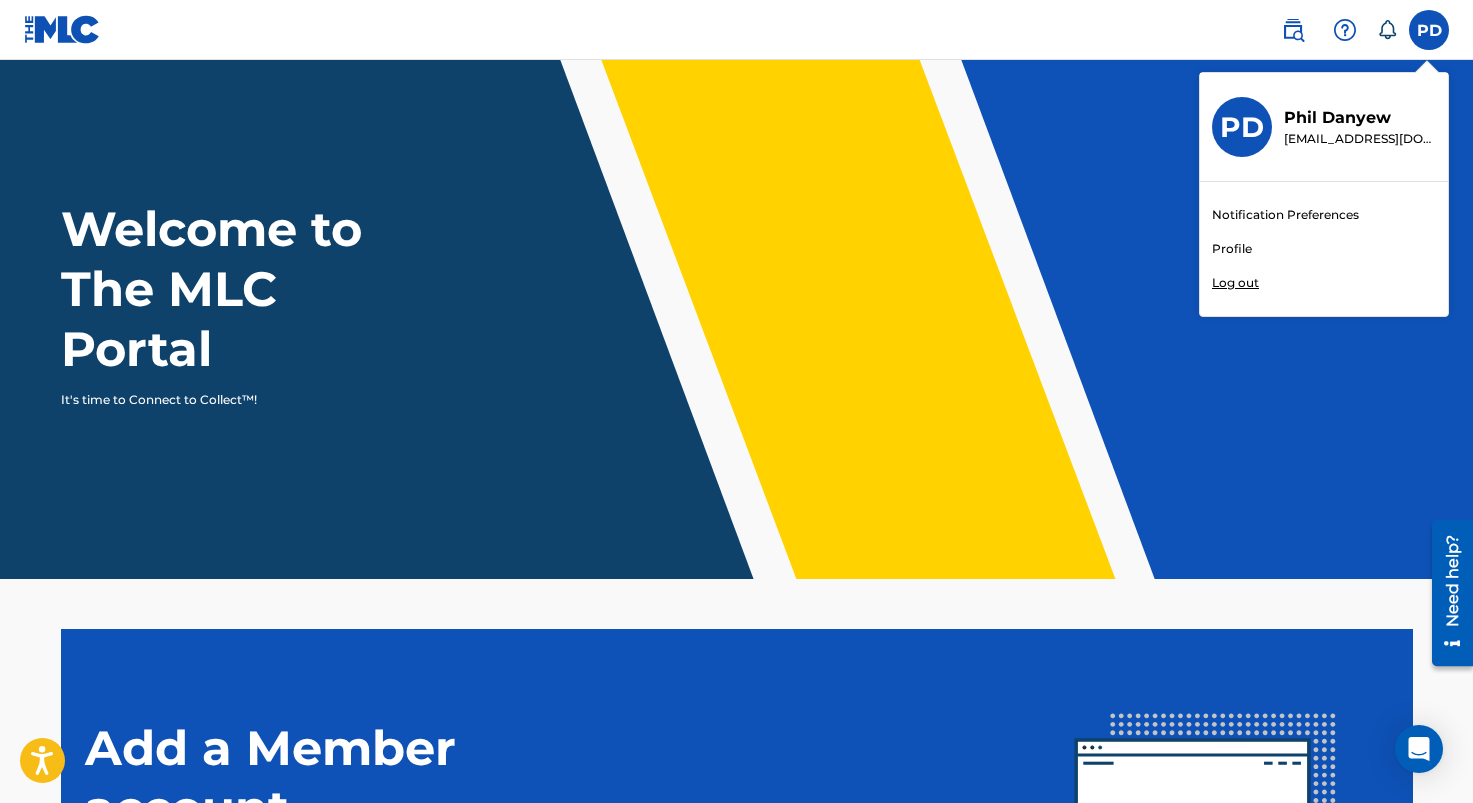 scroll, scrollTop: 6, scrollLeft: 0, axis: vertical 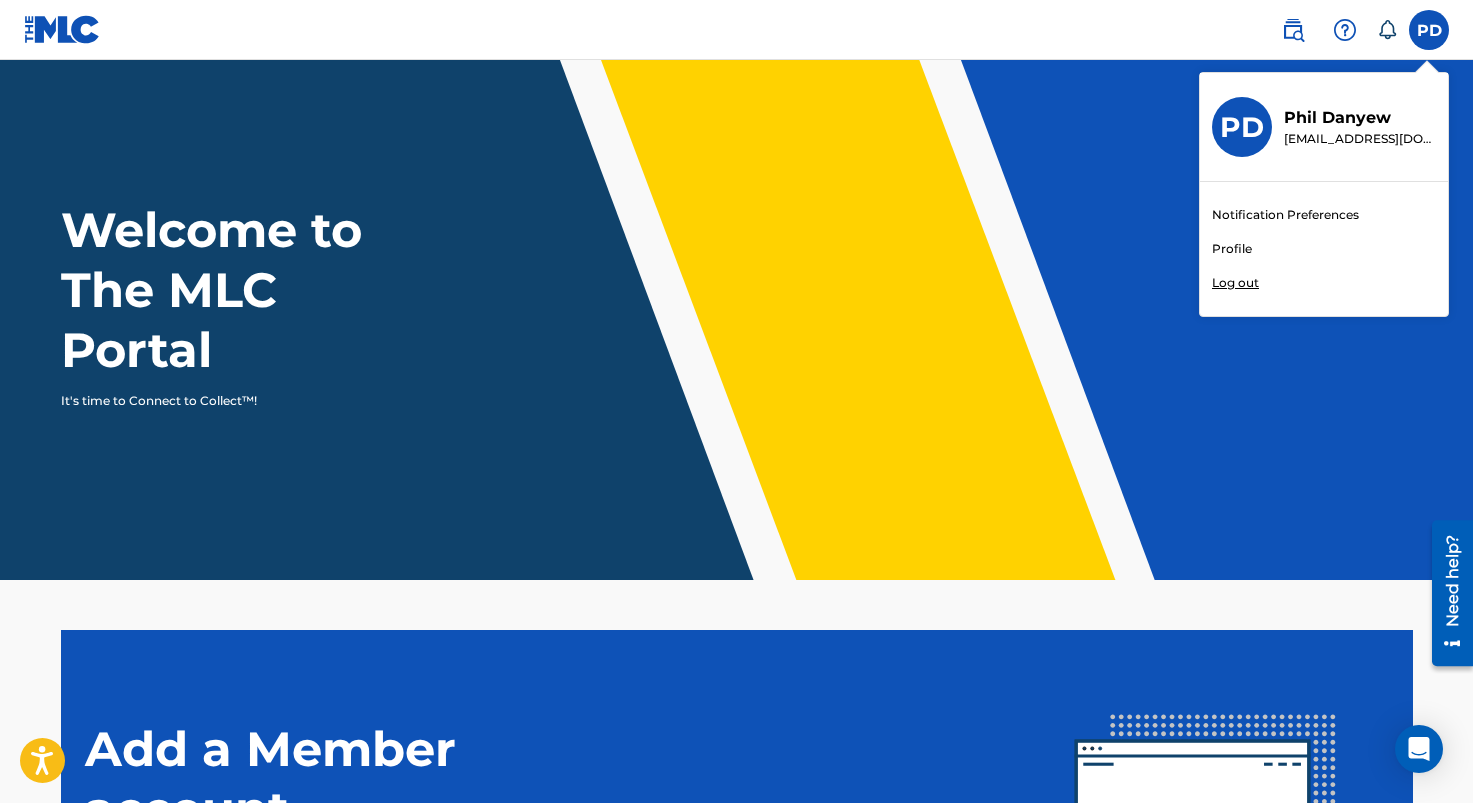 click on "Profile" at bounding box center [1232, 249] 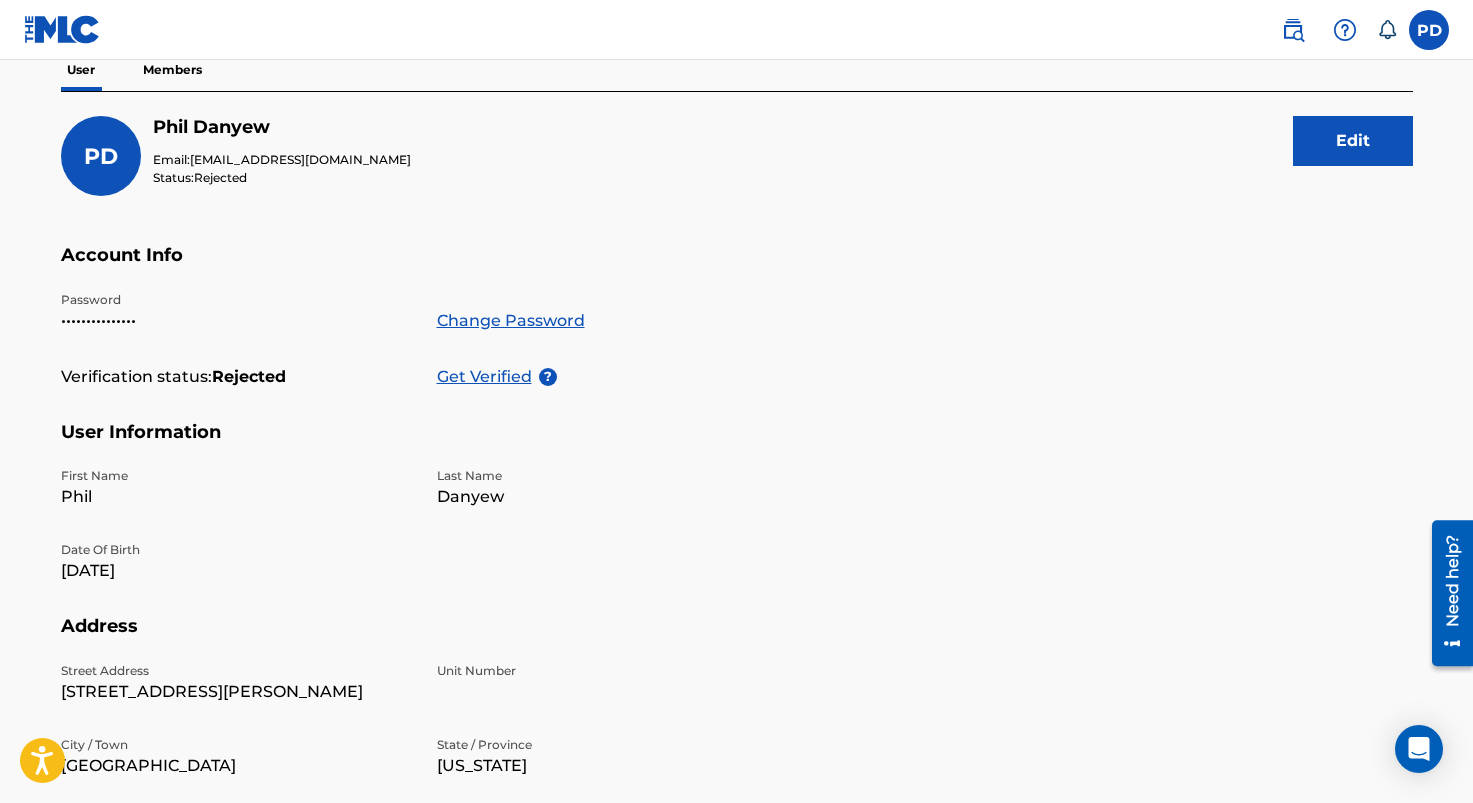 scroll, scrollTop: 0, scrollLeft: 0, axis: both 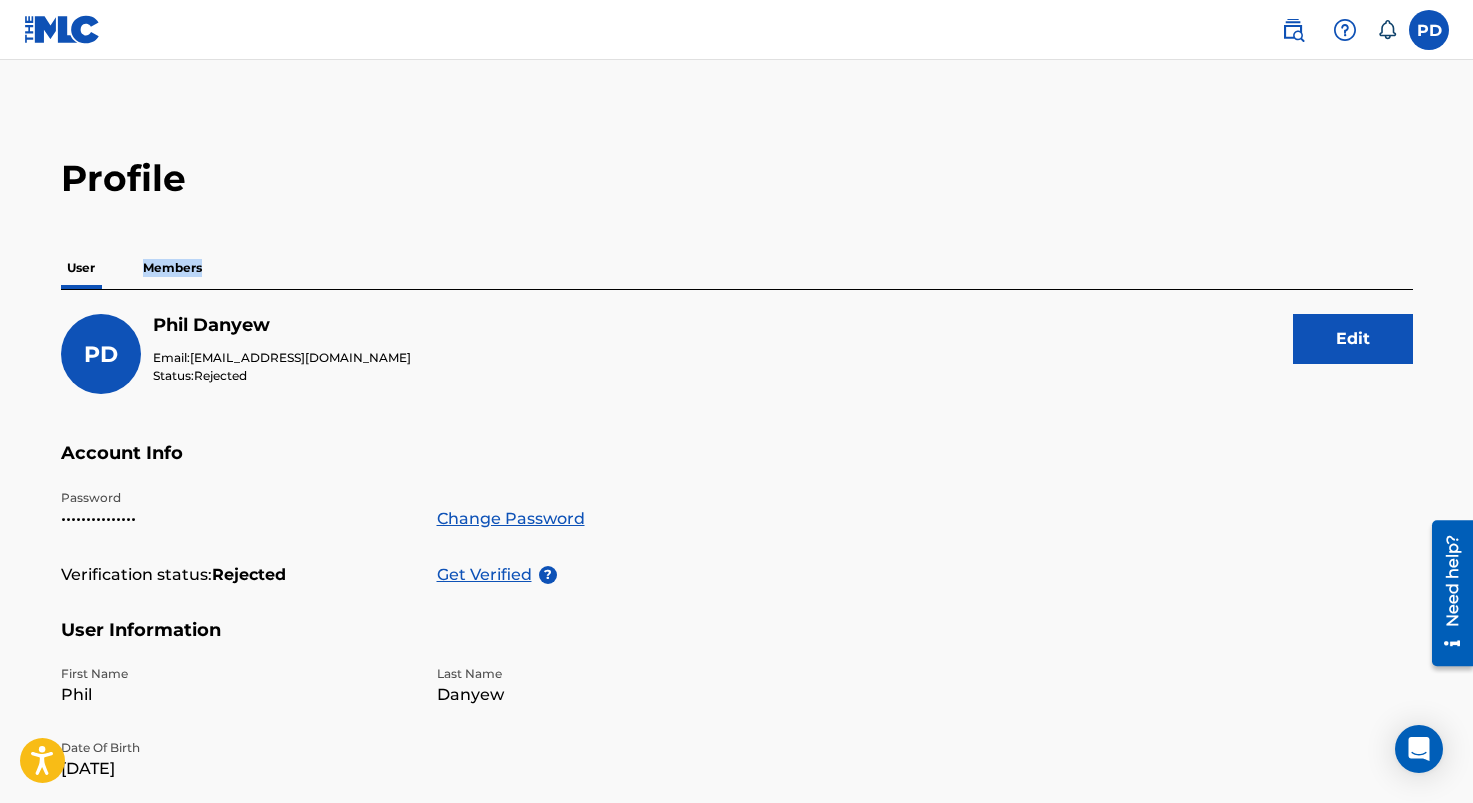 click on "Members" at bounding box center [172, 268] 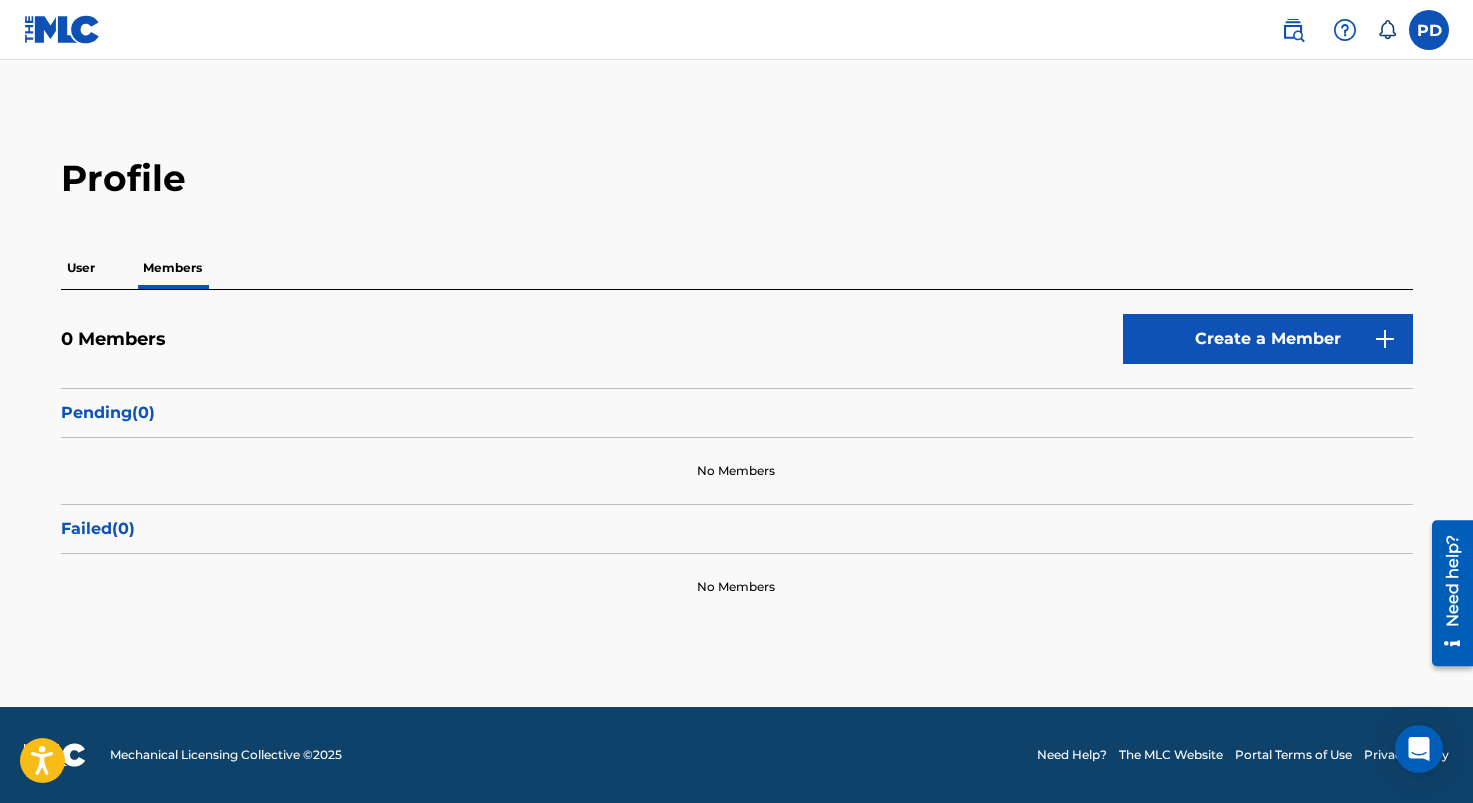 click on "User" at bounding box center (81, 268) 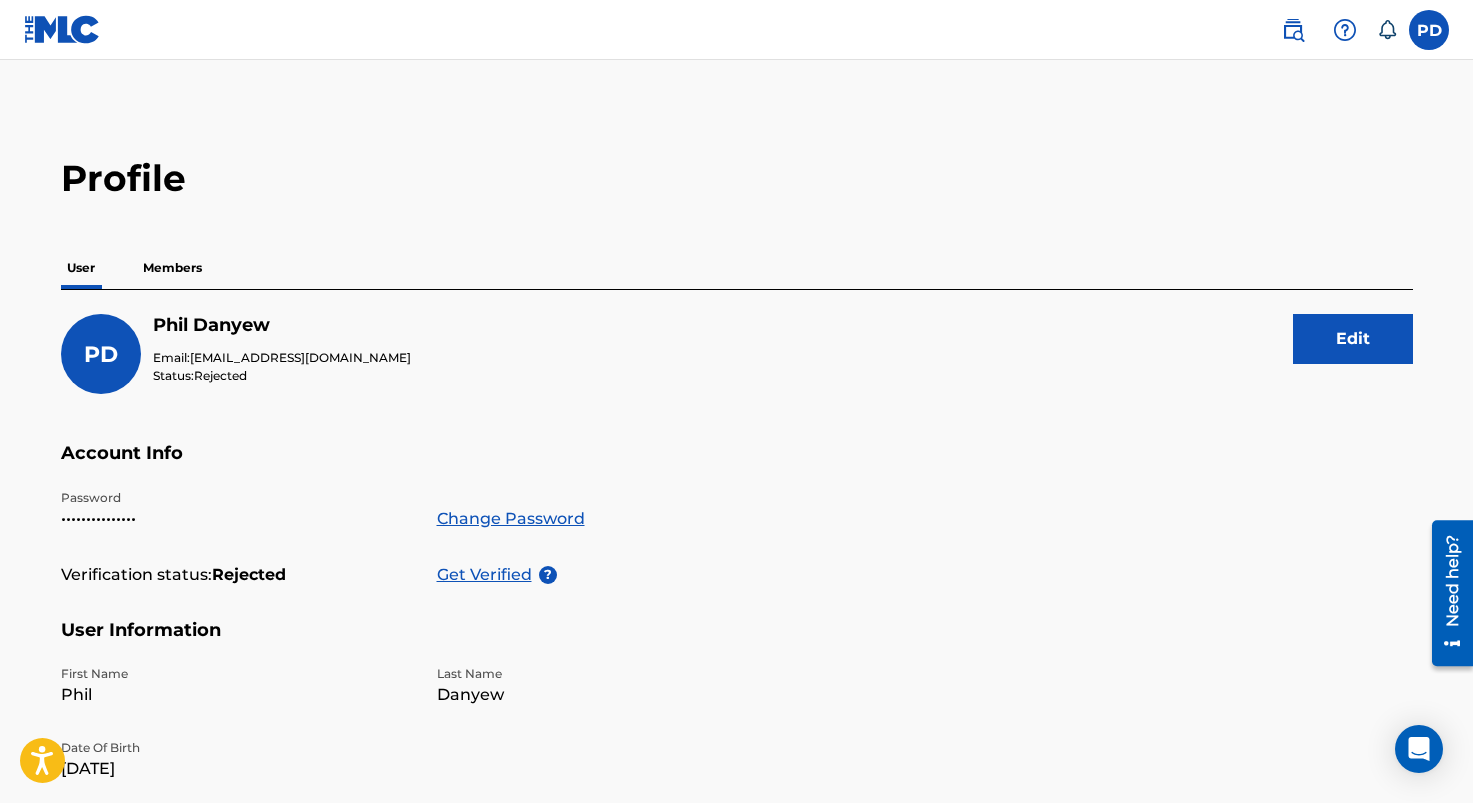 scroll, scrollTop: 1, scrollLeft: 0, axis: vertical 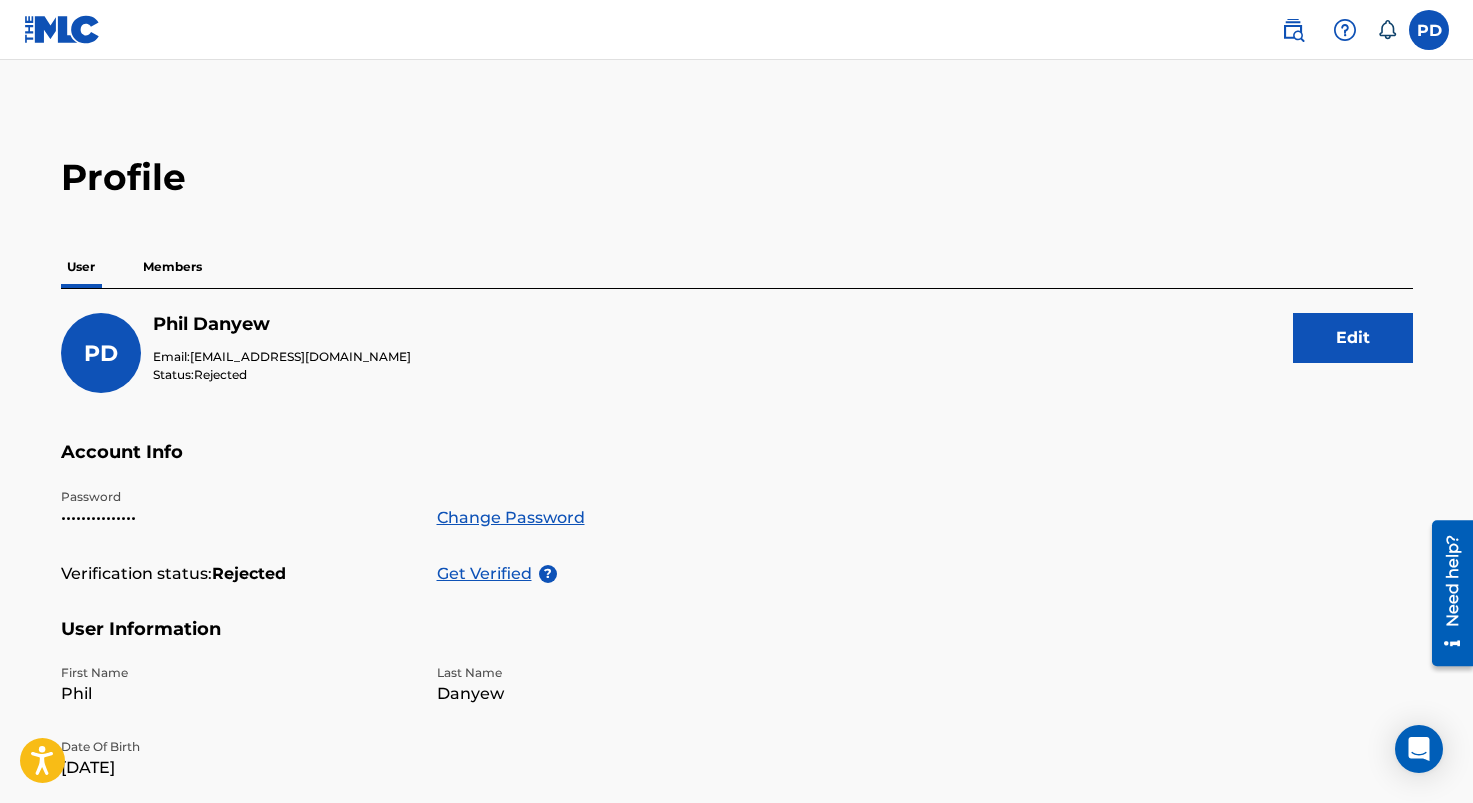 click at bounding box center [1429, 30] 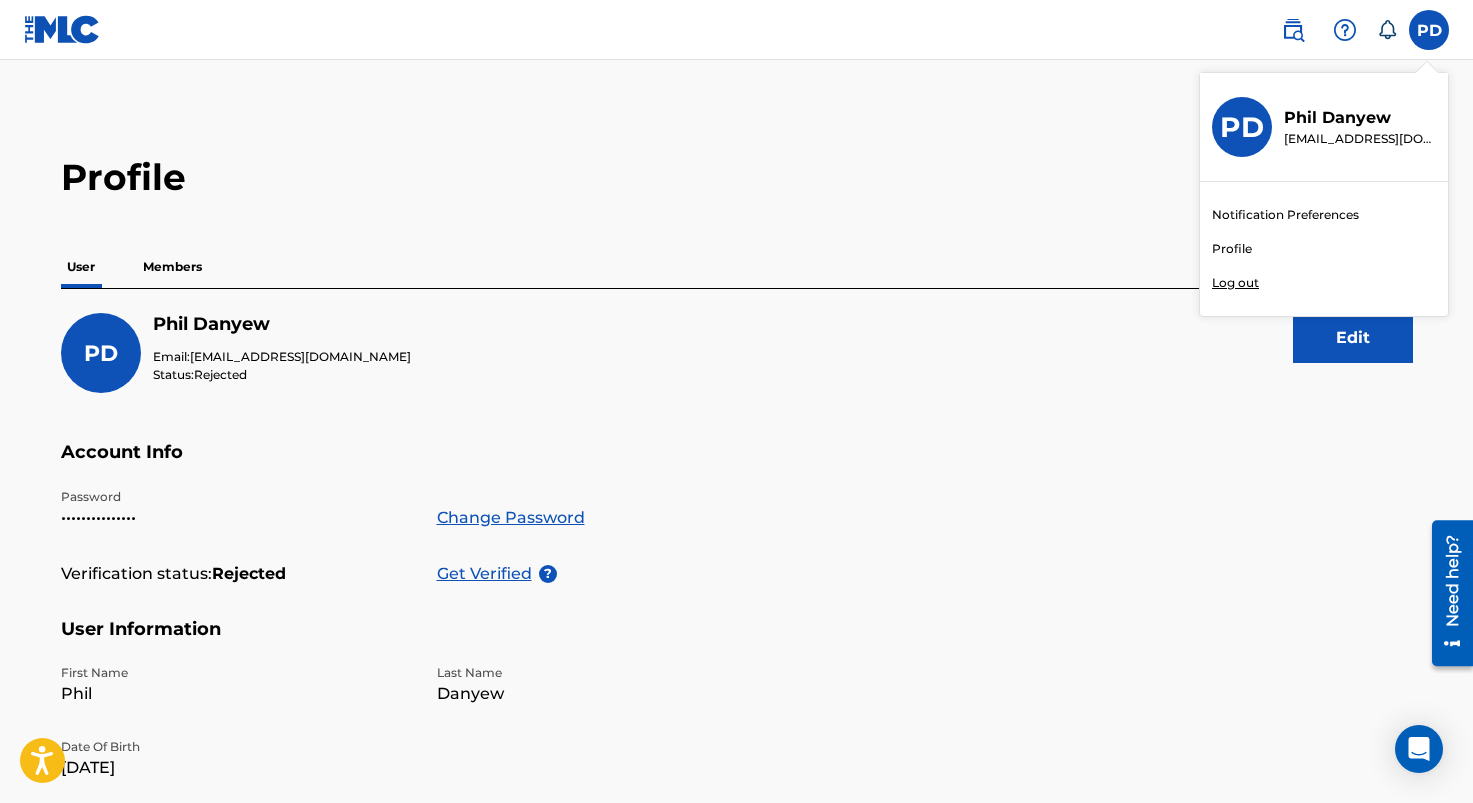 click on "Profile User Members PD [PERSON_NAME] Email:  [EMAIL_ADDRESS][DOMAIN_NAME] Status:  Rejected Edit Account Info Password ••••••••••••••• Change Password Verification status:   Rejected Get Verified ? User Information First Name [PERSON_NAME] Last Name [PERSON_NAME] Date Of Birth [DEMOGRAPHIC_DATA] Address Street Address [STREET_ADDRESS][PERSON_NAME][US_STATE] ZIP / Postal Code 90027 Contact Information Phone Number [PHONE_NUMBER] Email Address [EMAIL_ADDRESS][DOMAIN_NAME]" at bounding box center (736, 654) 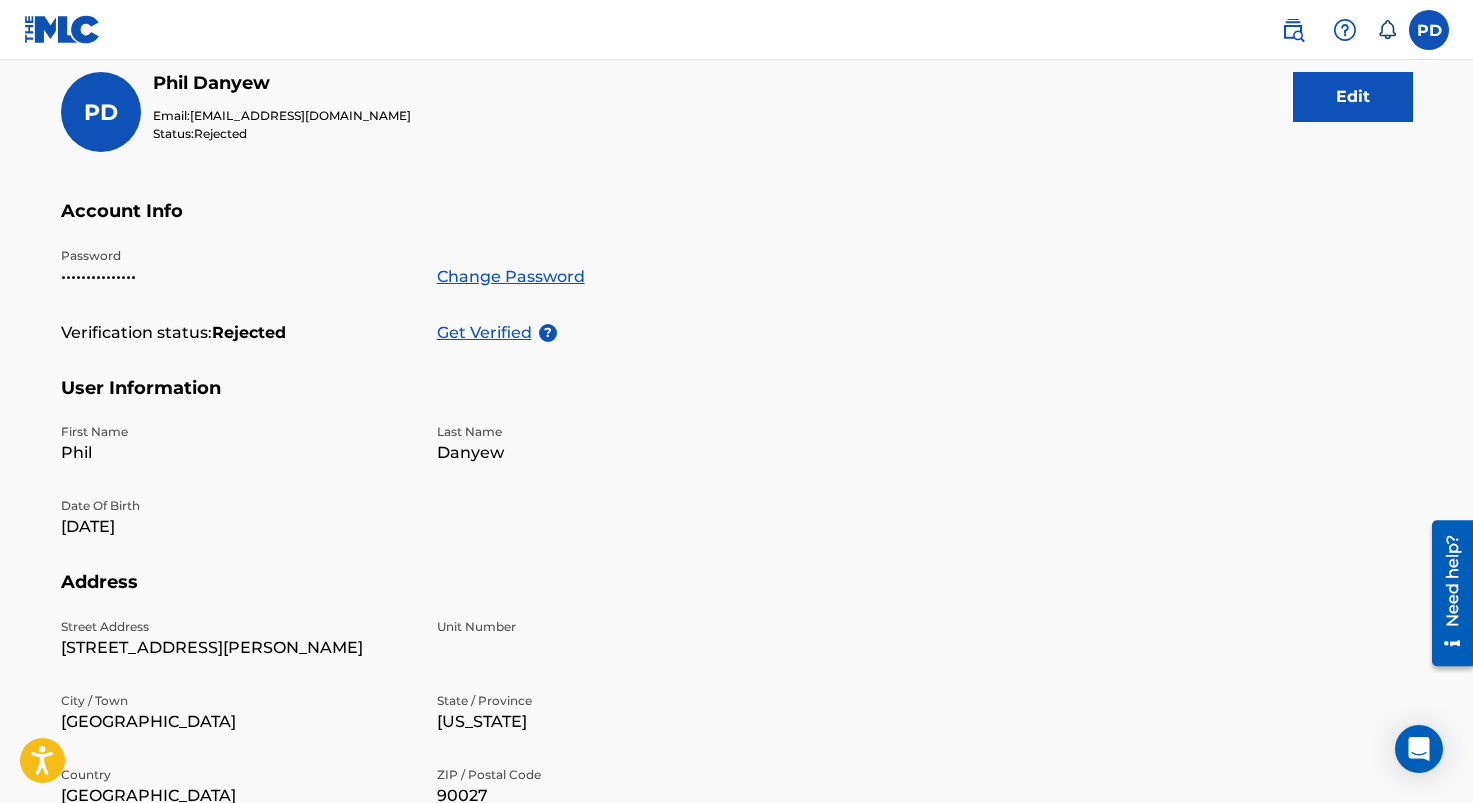 scroll, scrollTop: 243, scrollLeft: 0, axis: vertical 